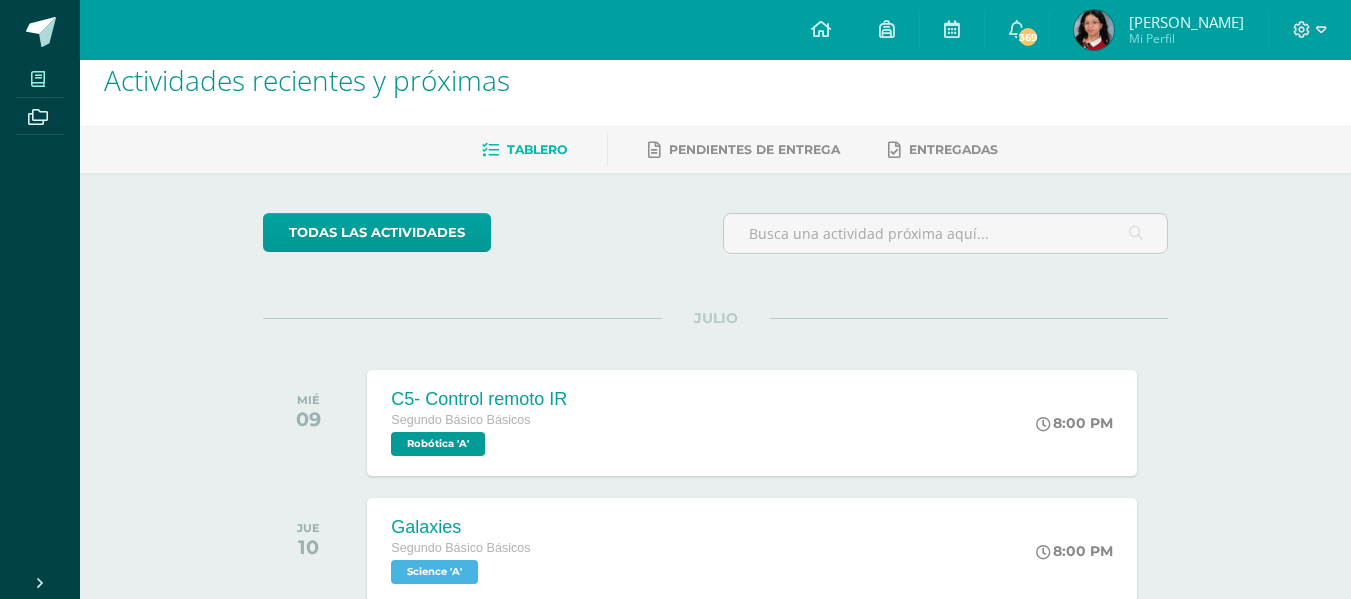 scroll, scrollTop: 0, scrollLeft: 0, axis: both 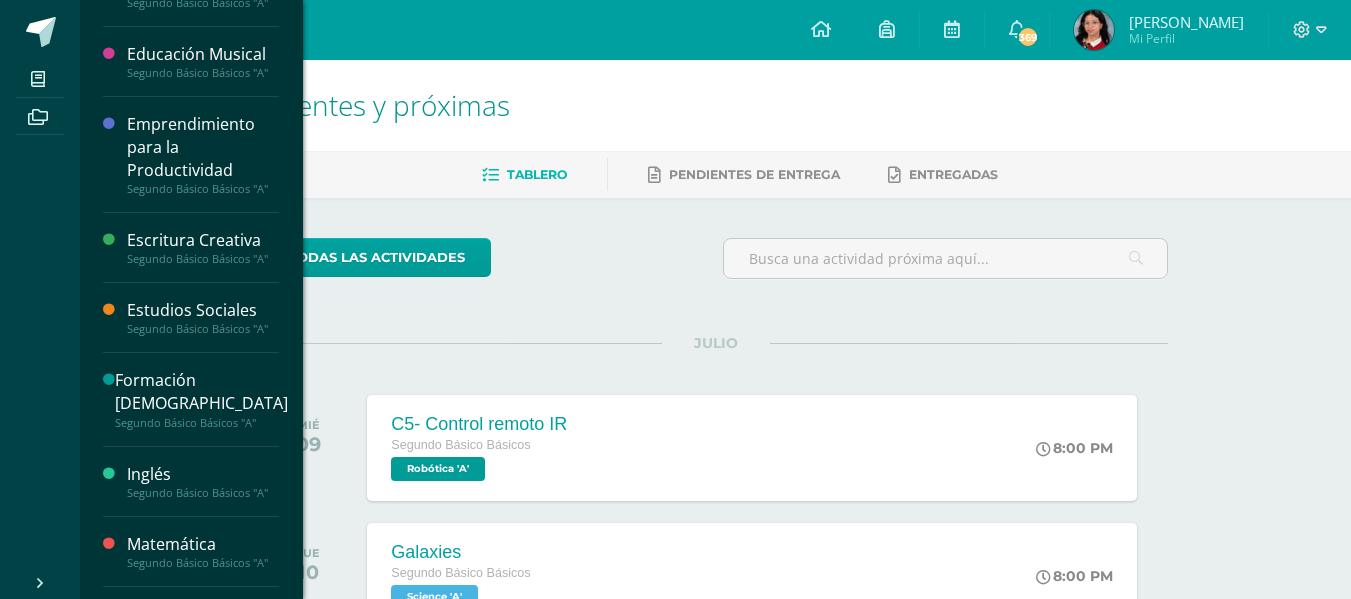 click on "Estudios Sociales
Segundo Básico
Básicos
"A"" at bounding box center (191, 318) 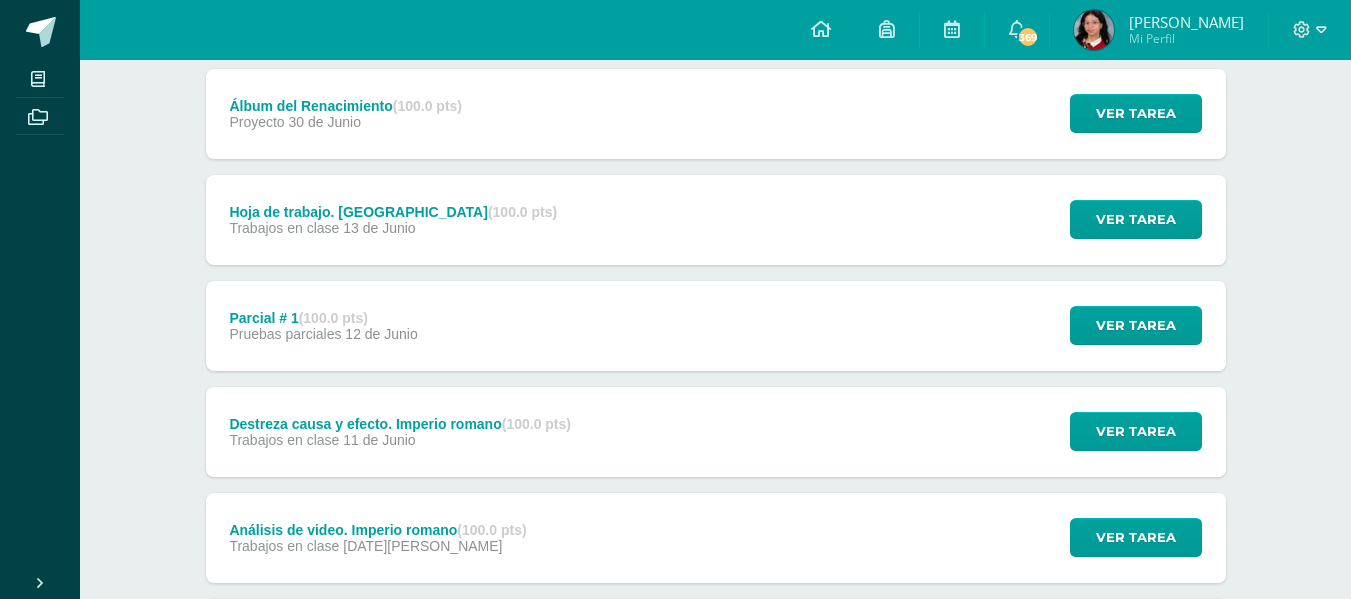 scroll, scrollTop: 800, scrollLeft: 0, axis: vertical 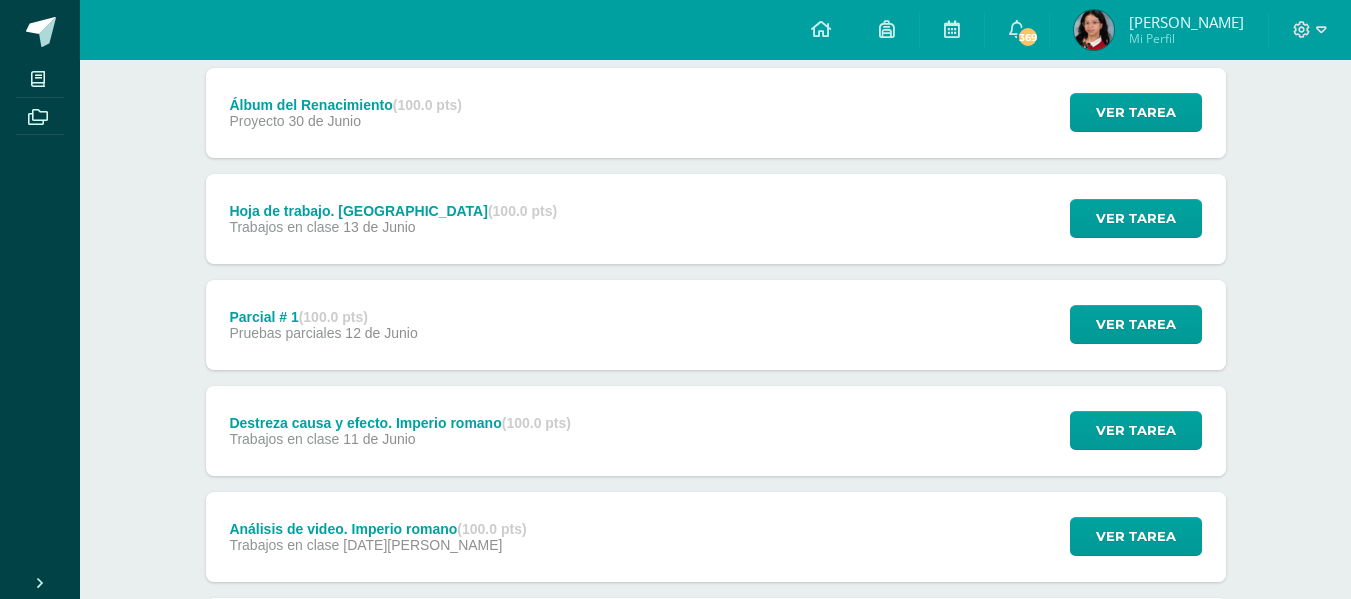 click on "Mi Perfil" at bounding box center [1186, 38] 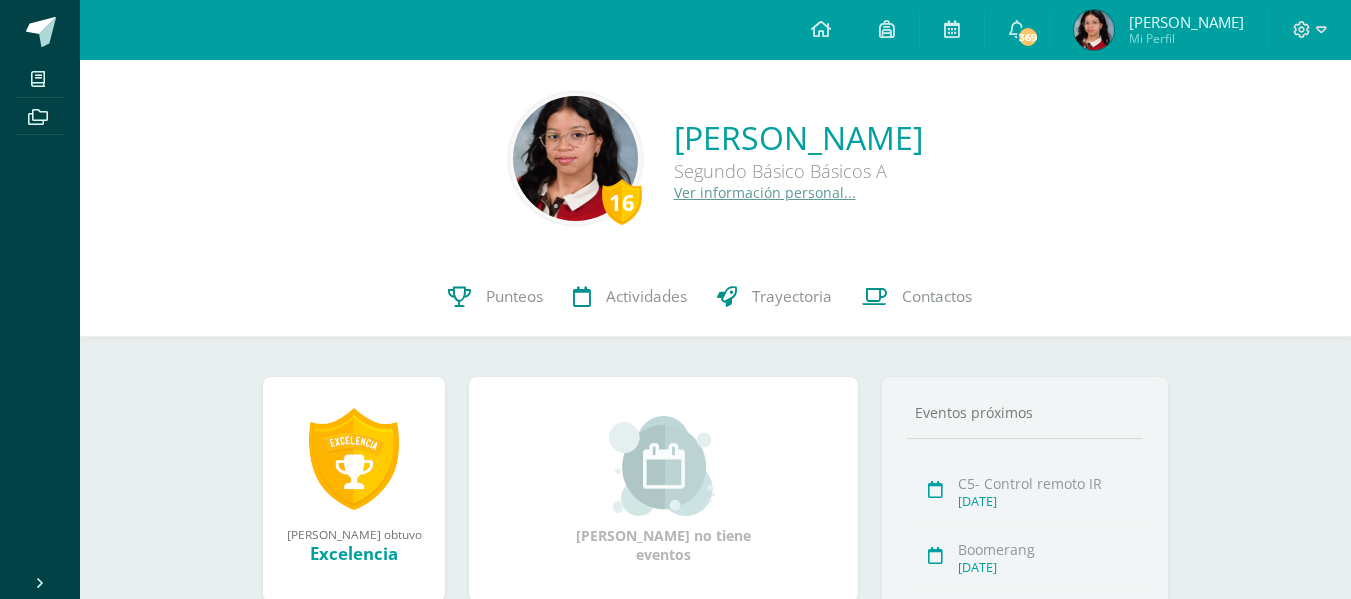 scroll, scrollTop: 0, scrollLeft: 0, axis: both 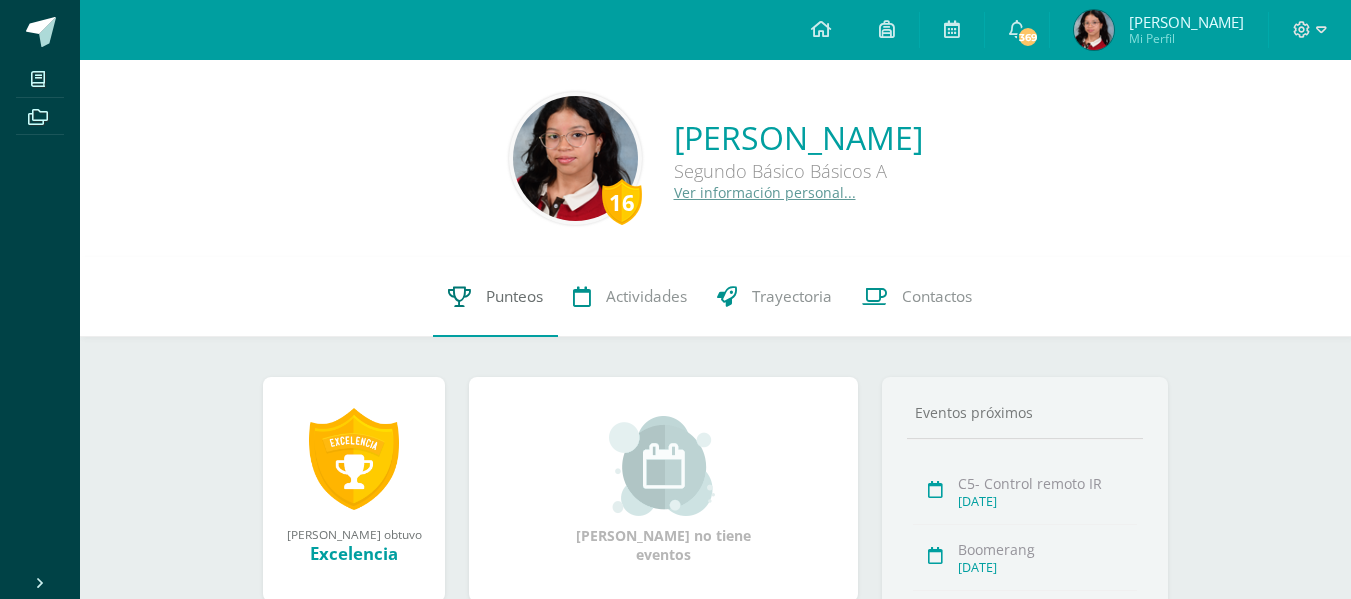 click on "Punteos" at bounding box center (514, 296) 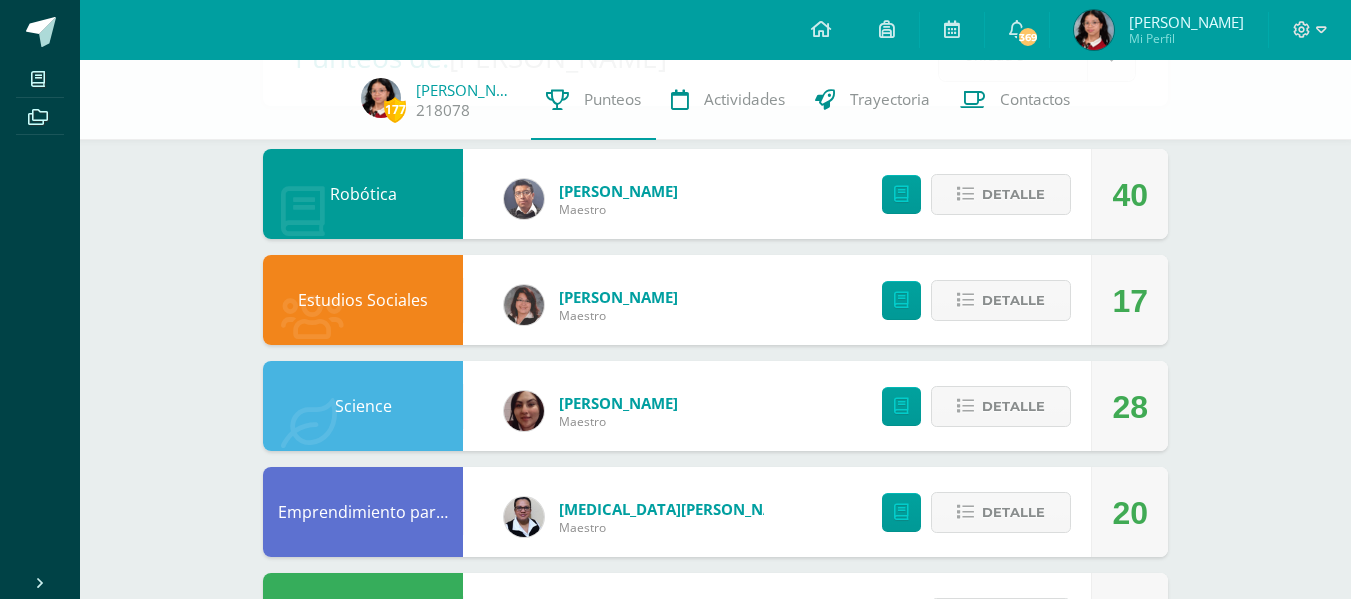 scroll, scrollTop: 200, scrollLeft: 0, axis: vertical 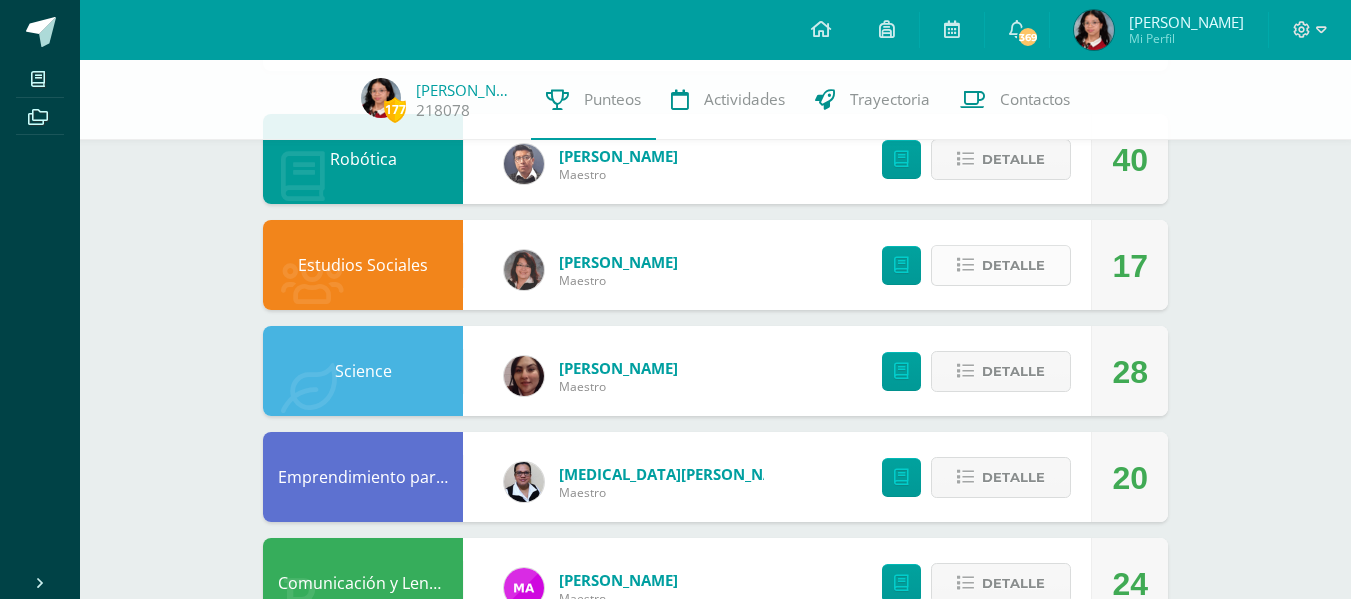 click on "Detalle" at bounding box center (1013, 265) 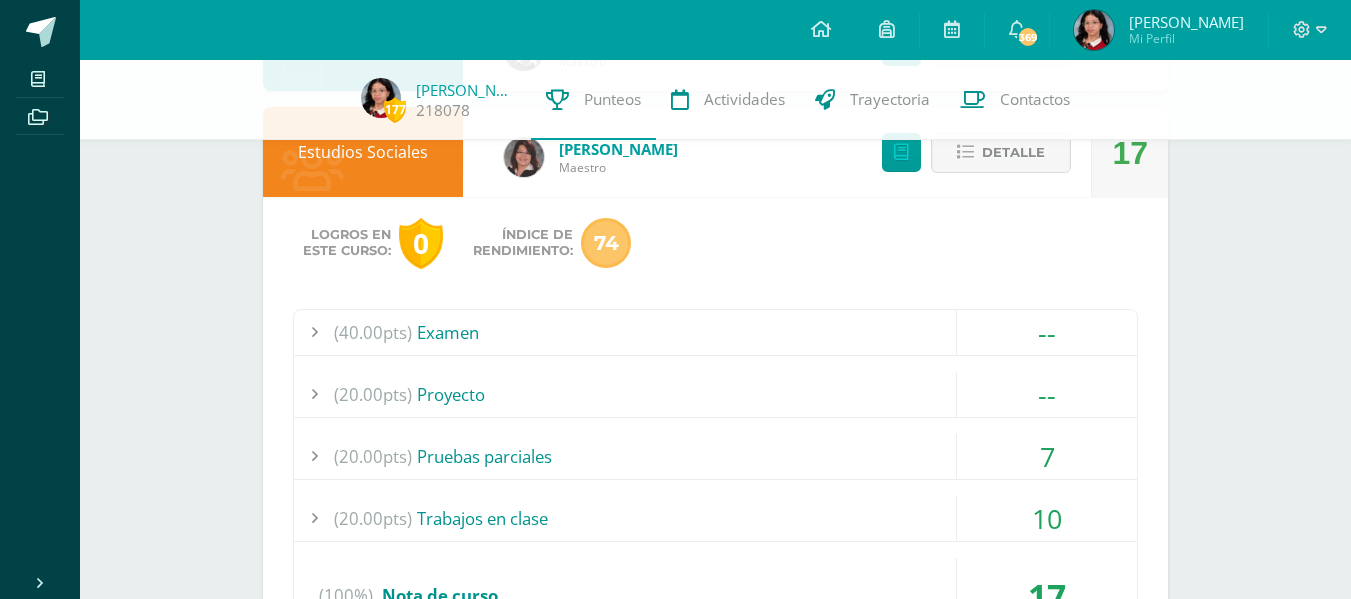 scroll, scrollTop: 400, scrollLeft: 0, axis: vertical 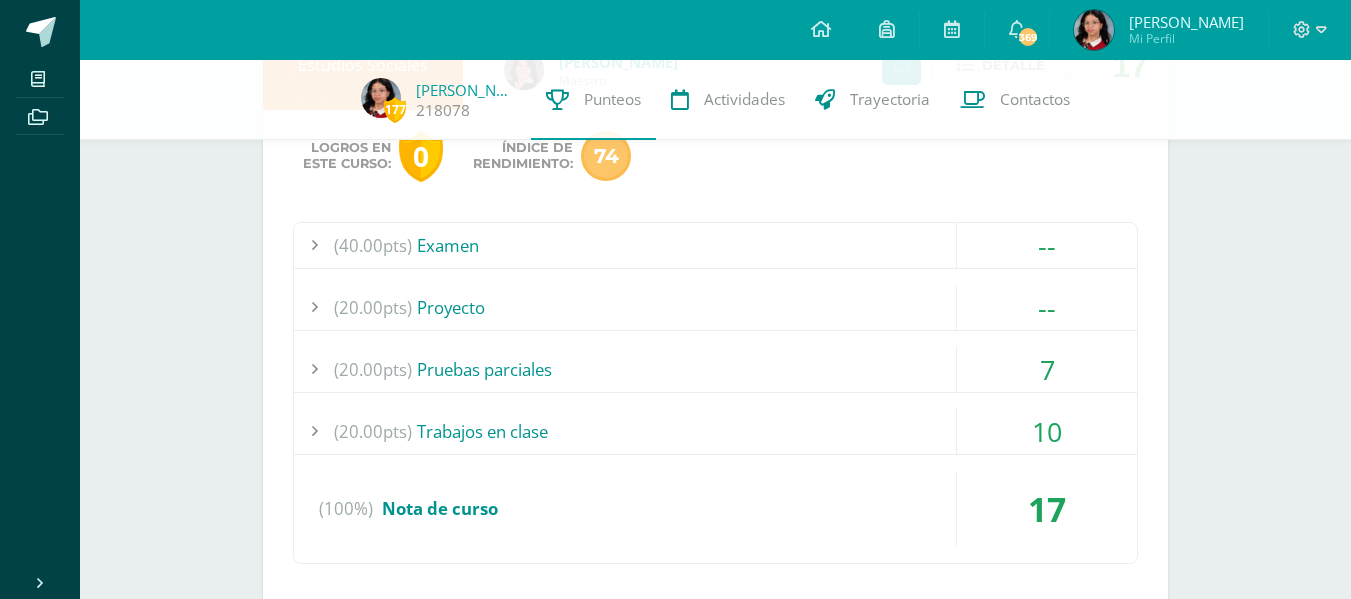 click on "(20.00pts)
Trabajos en clase" at bounding box center (715, 431) 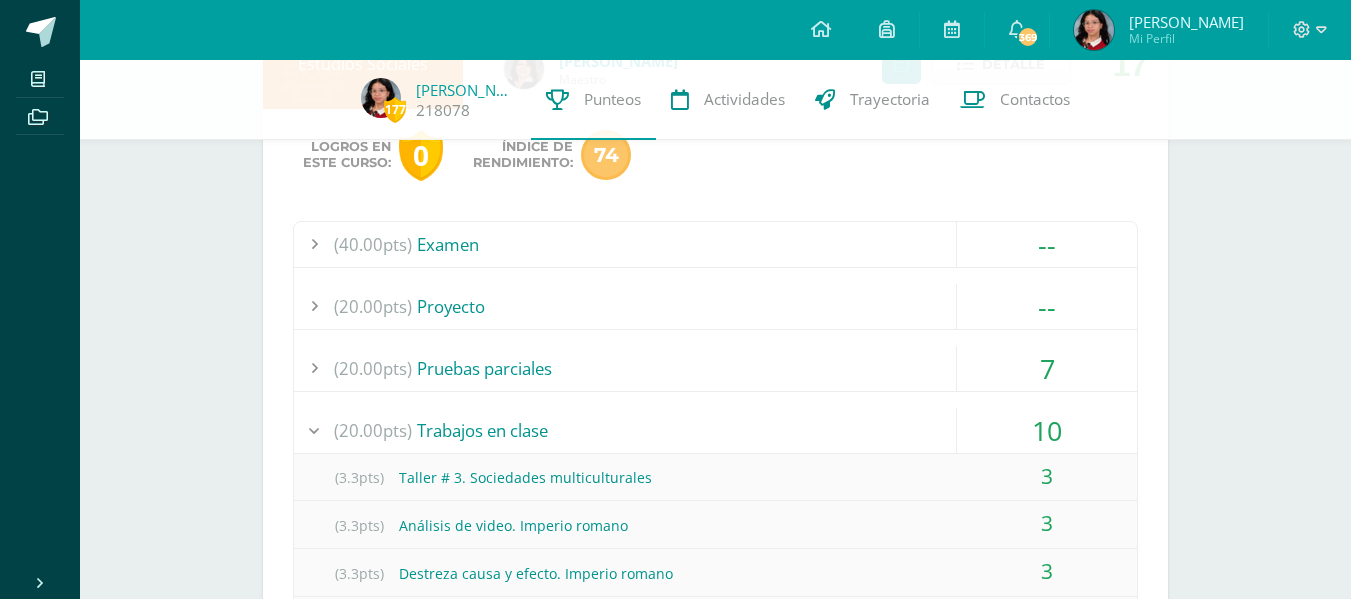 scroll, scrollTop: 400, scrollLeft: 0, axis: vertical 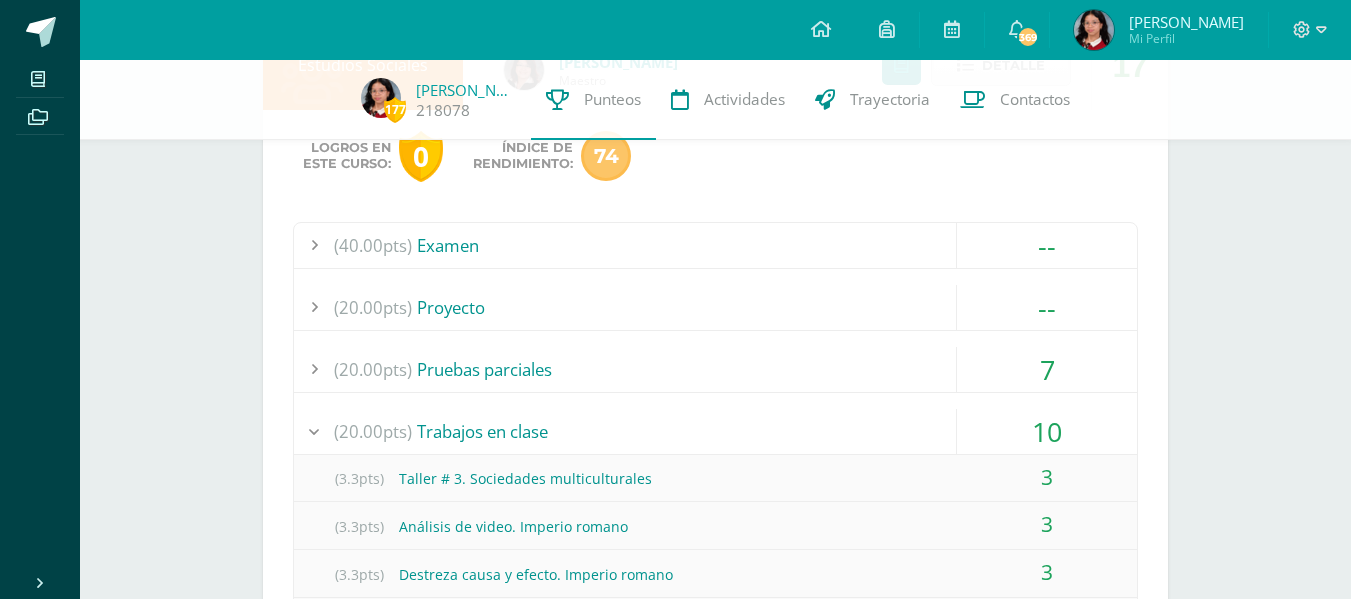 click on "(20.00pts)
Pruebas parciales" at bounding box center [715, 369] 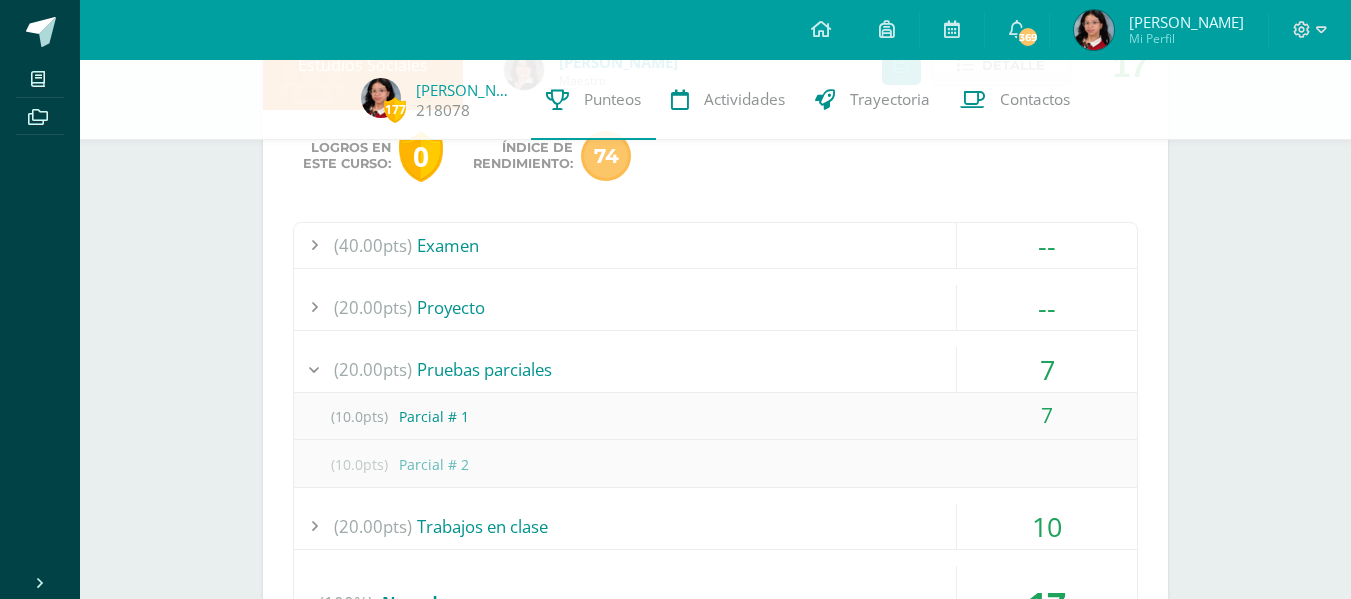click on "(20.00pts)
Pruebas parciales" at bounding box center (715, 369) 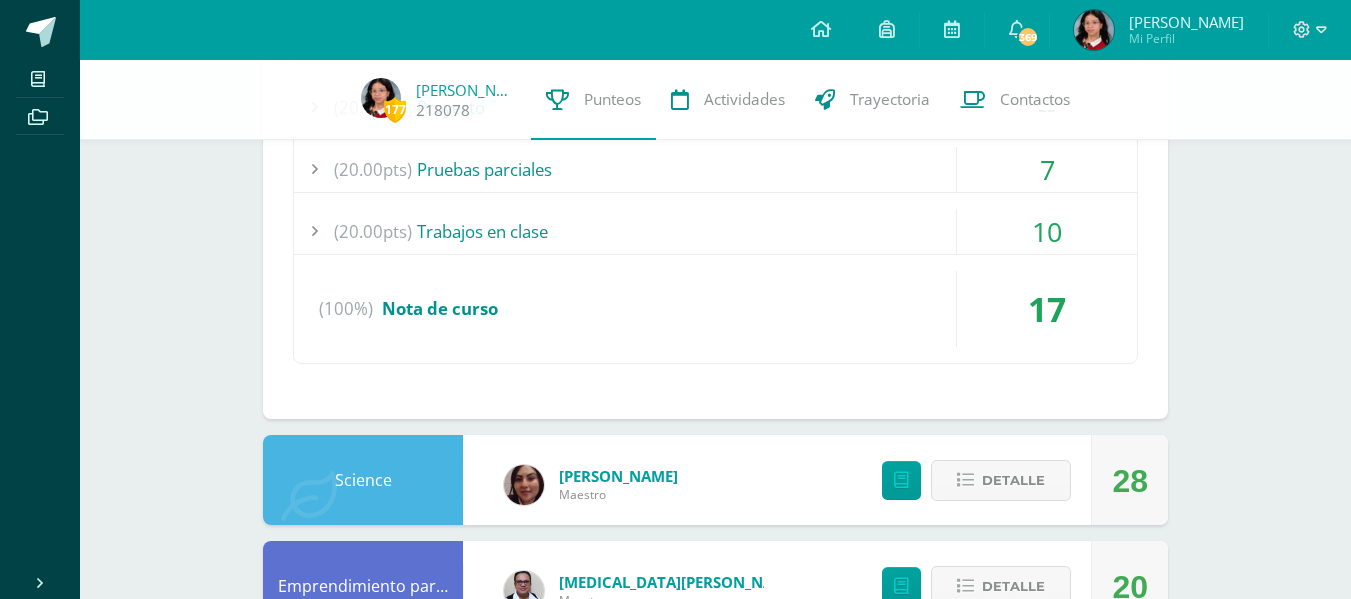 scroll, scrollTop: 500, scrollLeft: 0, axis: vertical 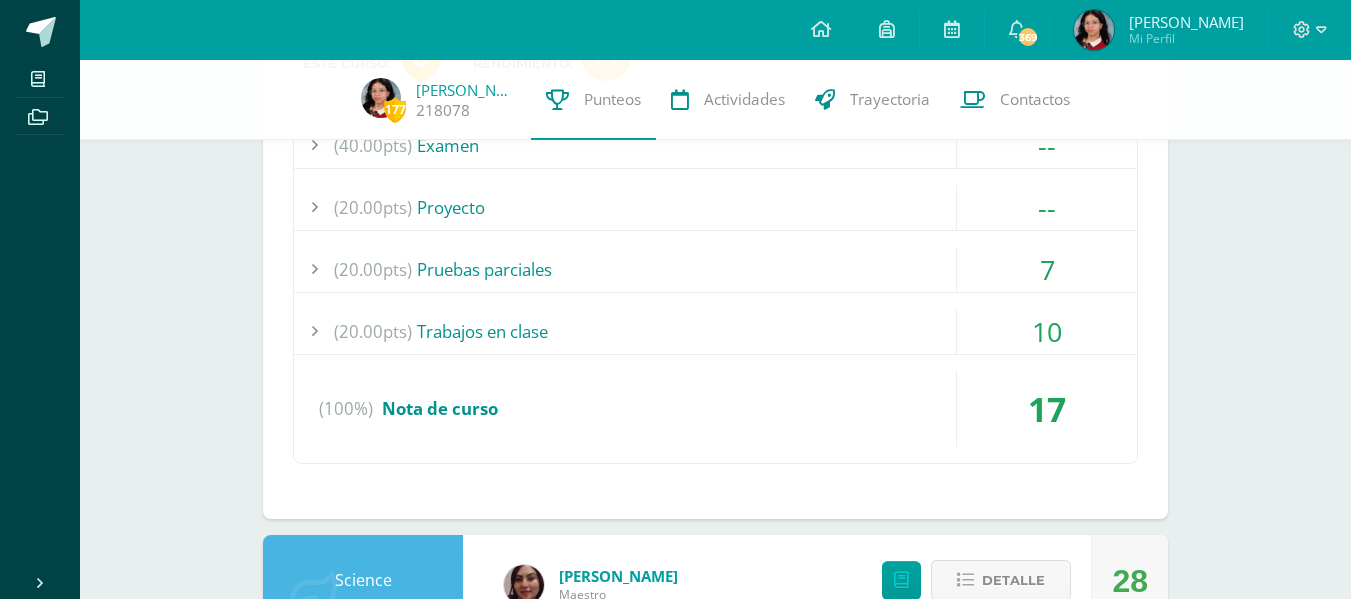 click on "(20.00pts)
Trabajos en clase" at bounding box center [715, 331] 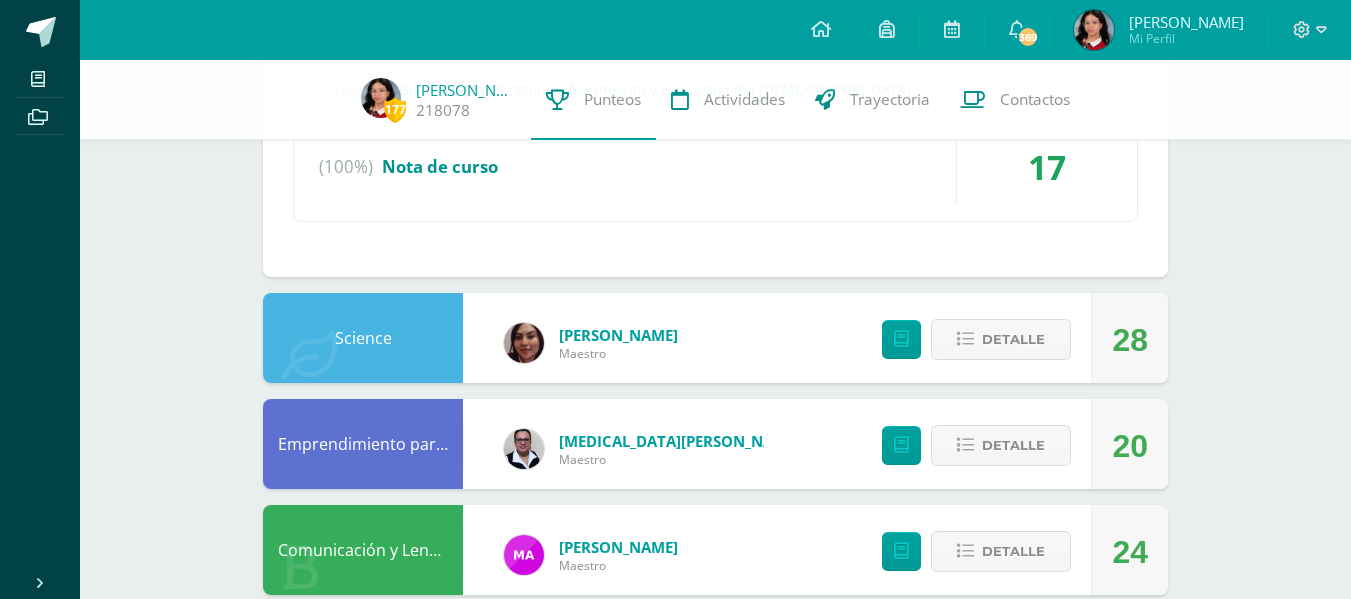 scroll, scrollTop: 1200, scrollLeft: 0, axis: vertical 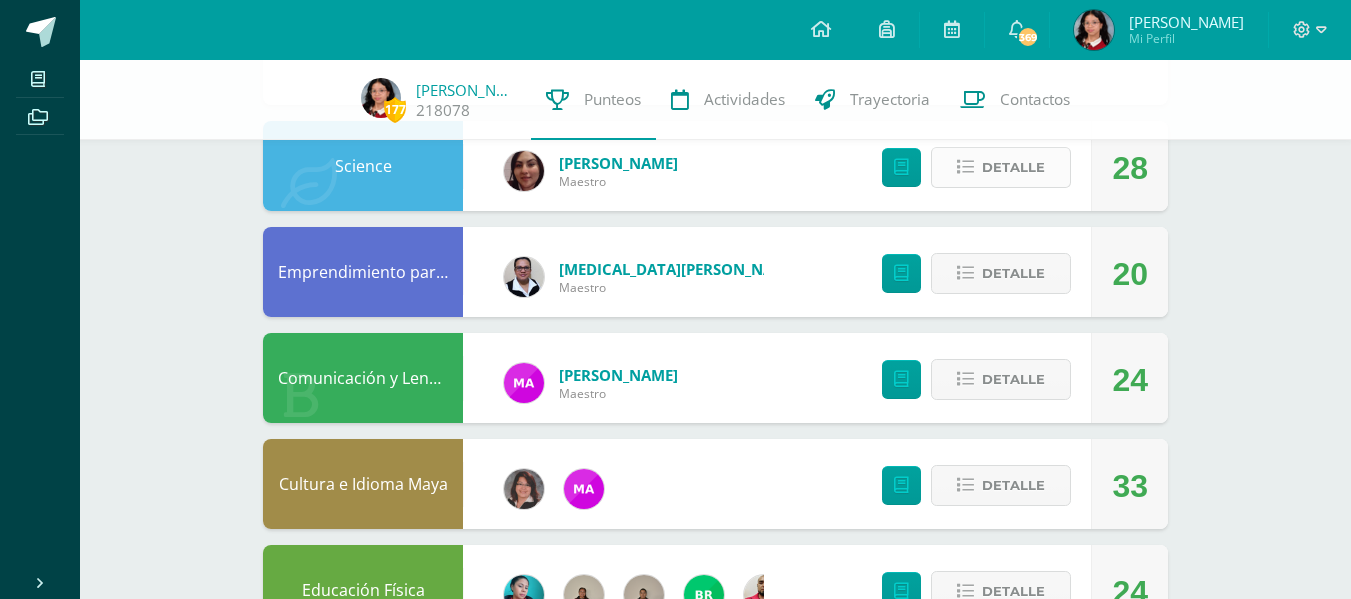 click on "Detalle" at bounding box center (1013, 167) 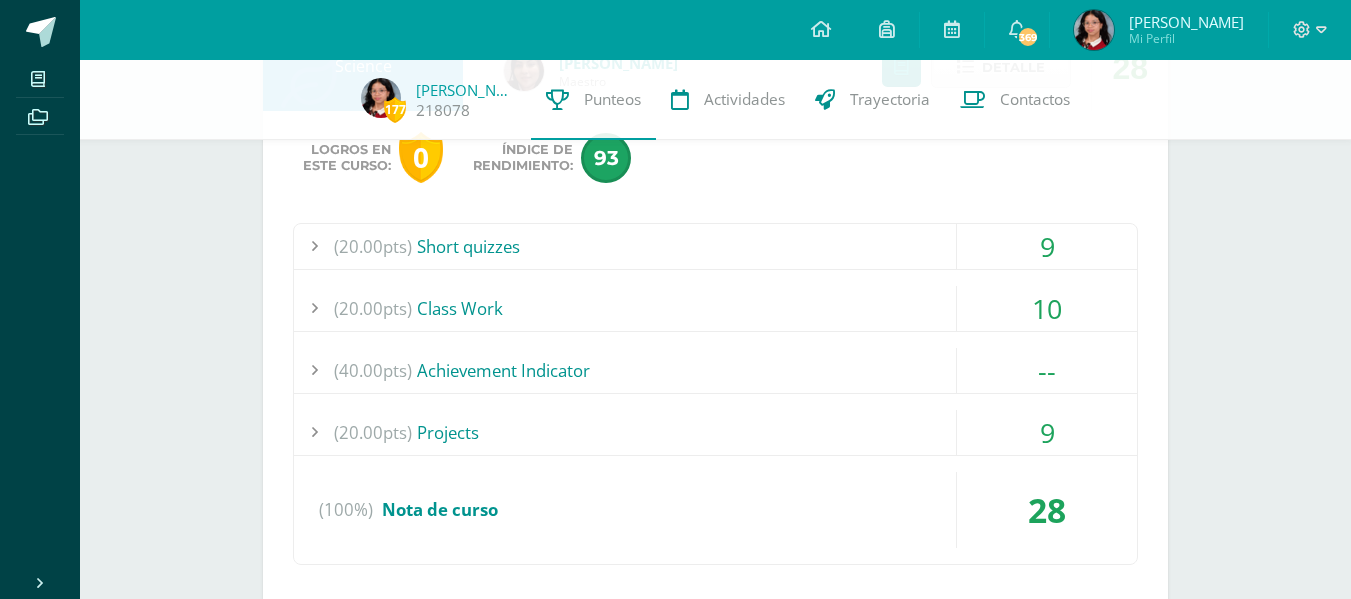 scroll, scrollTop: 1400, scrollLeft: 0, axis: vertical 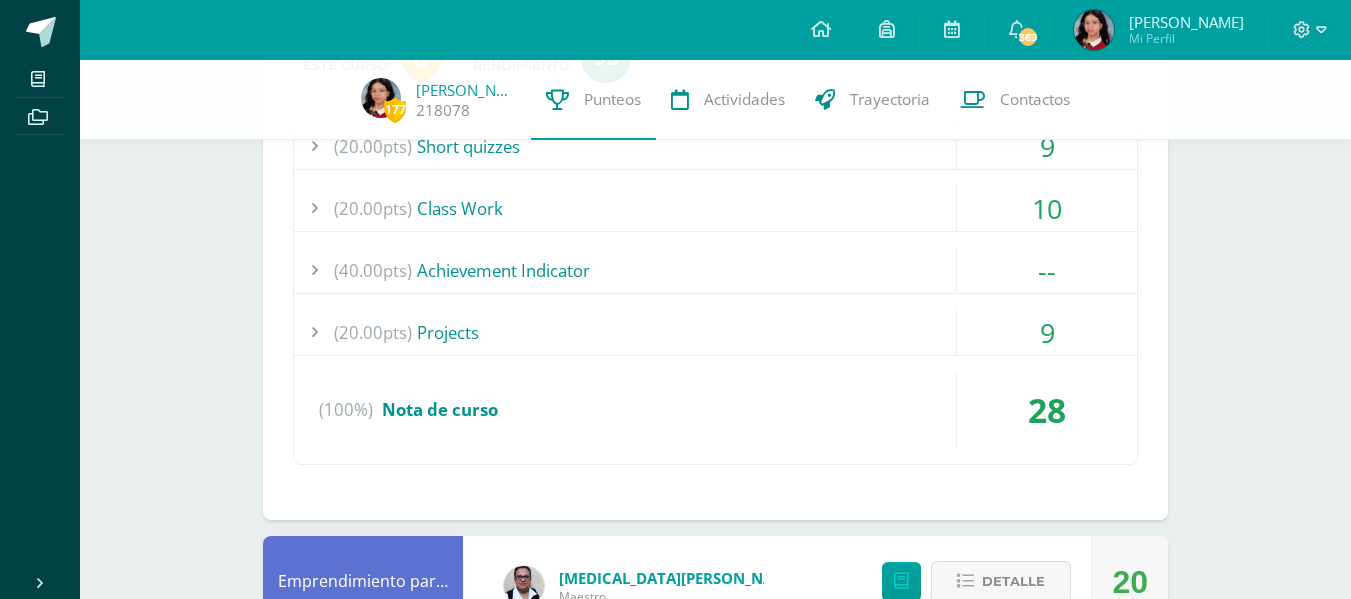 click on "(20.00pts)
Projects" at bounding box center (715, 332) 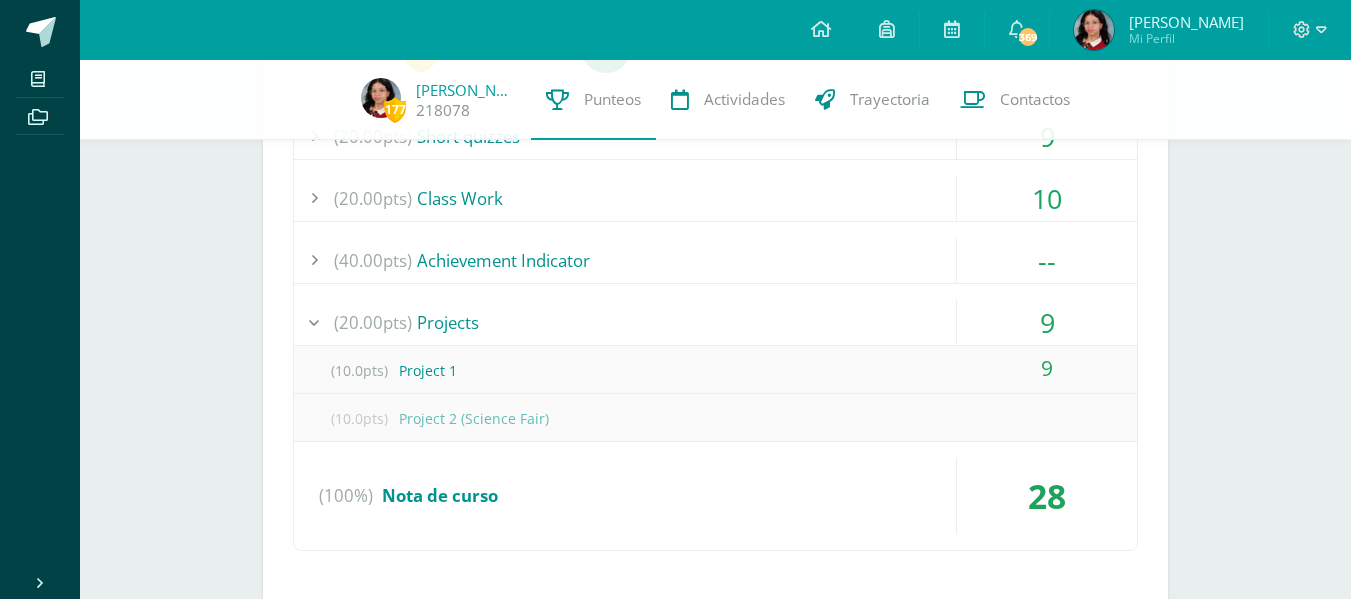 scroll, scrollTop: 1113, scrollLeft: 0, axis: vertical 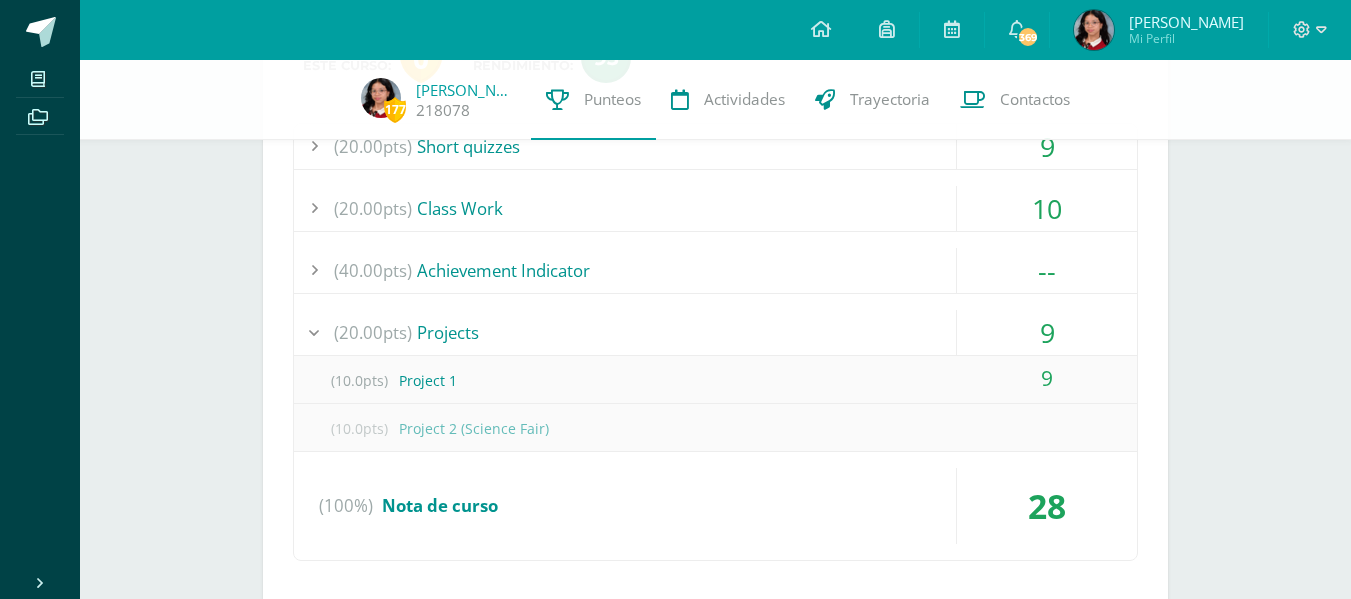 click on "(20.00pts)
Projects" at bounding box center [715, 332] 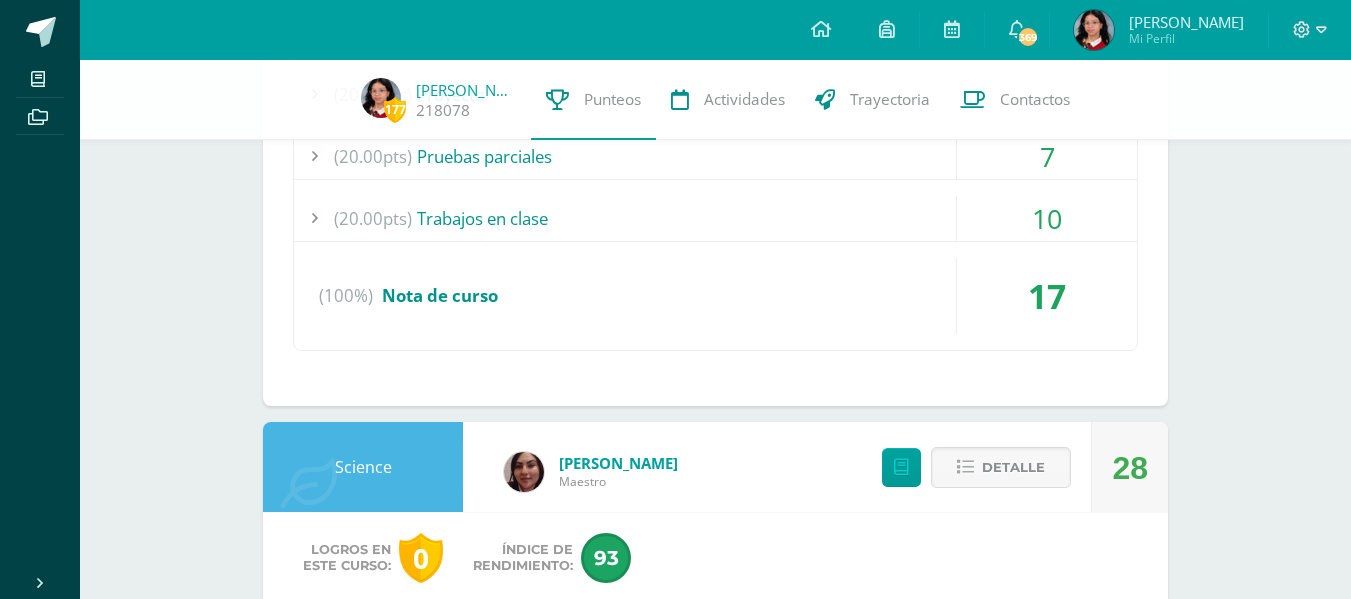 scroll, scrollTop: 513, scrollLeft: 0, axis: vertical 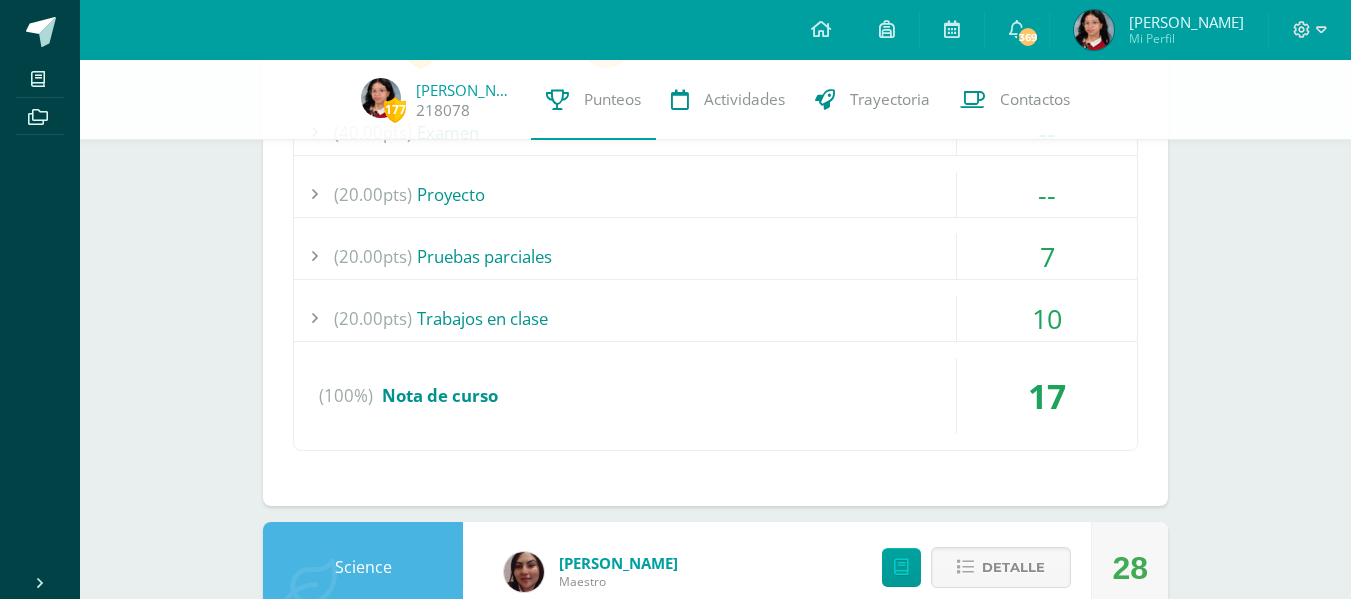 click on "(20.00pts)
Trabajos en clase" at bounding box center (715, 318) 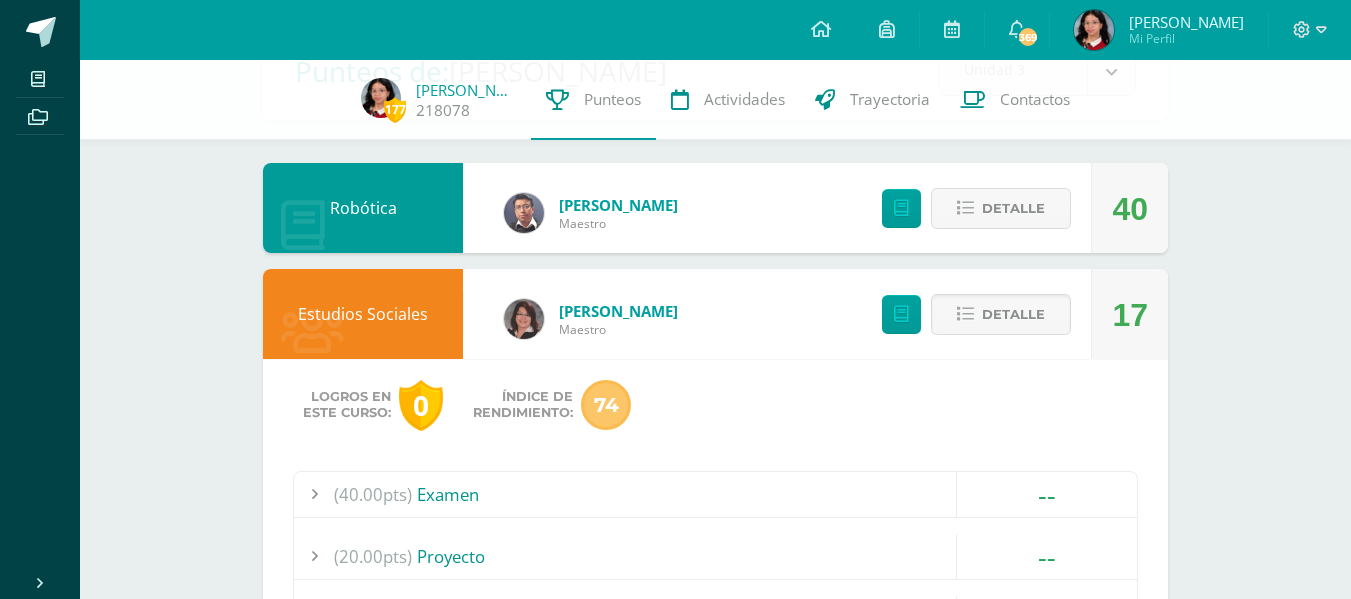 scroll, scrollTop: 0, scrollLeft: 0, axis: both 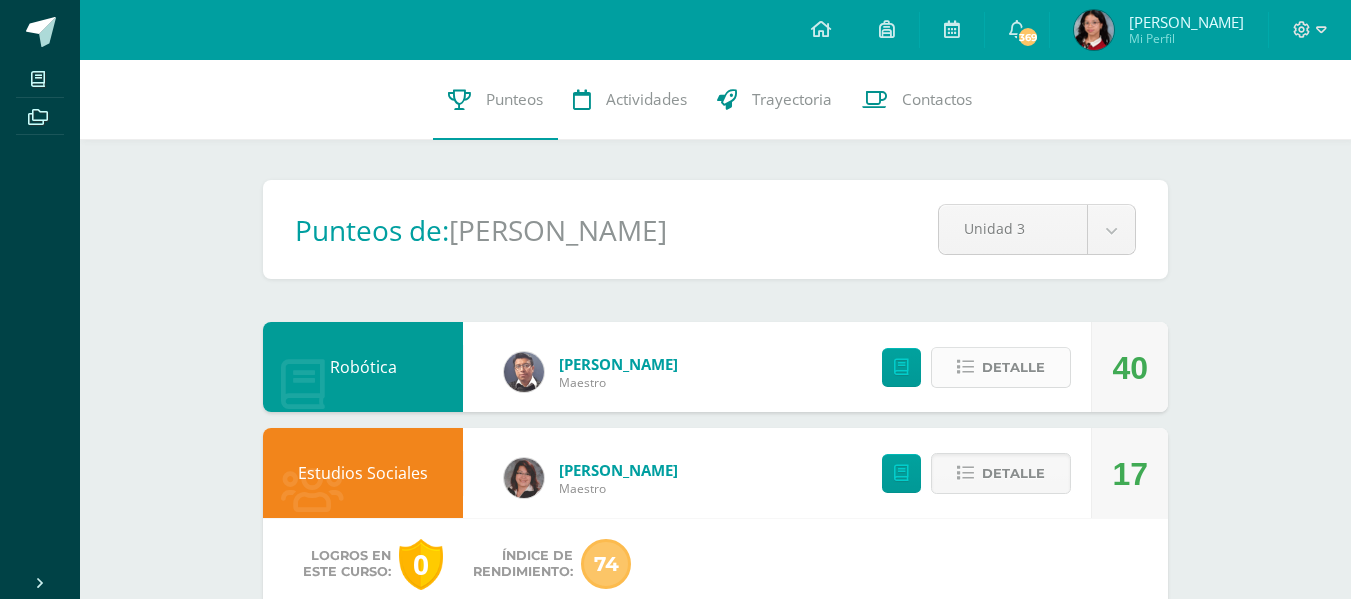 click on "Detalle" at bounding box center [1013, 367] 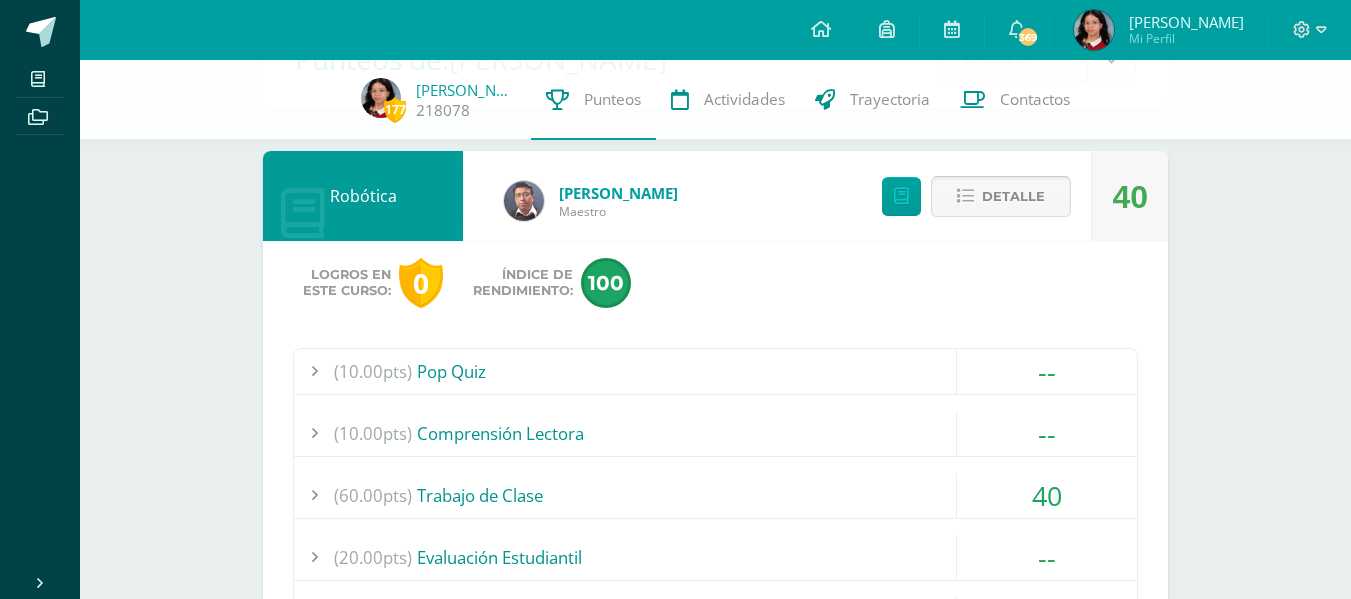 scroll, scrollTop: 200, scrollLeft: 0, axis: vertical 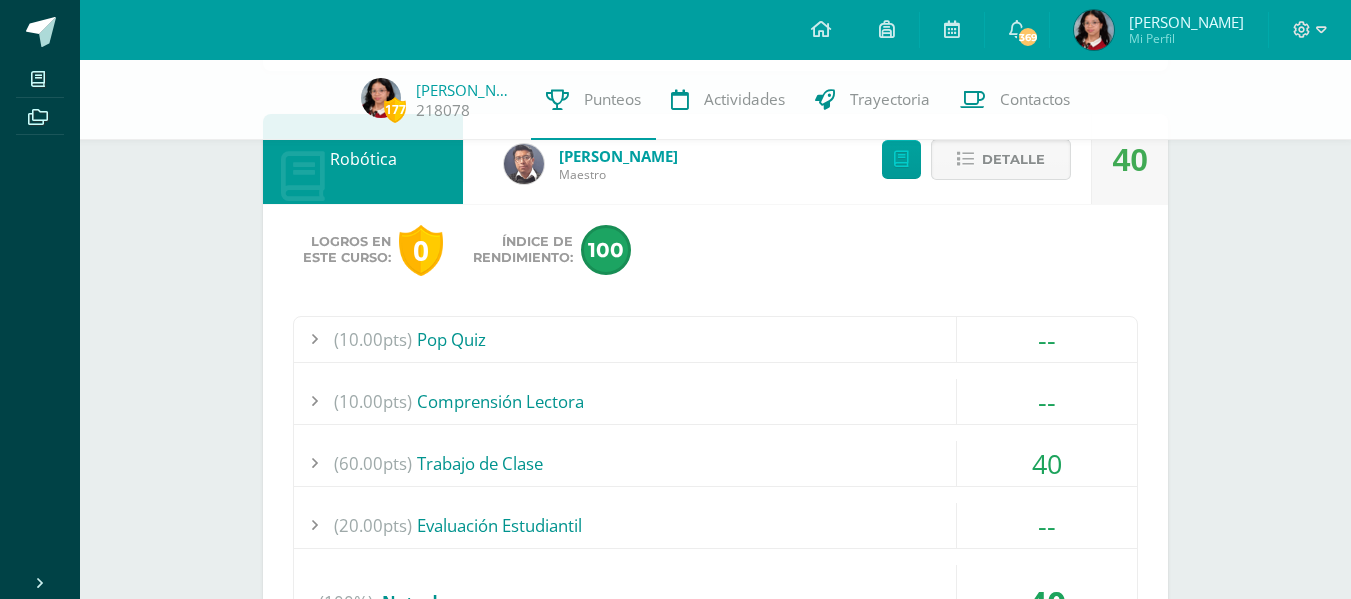 click on "Detalle" at bounding box center [1001, 159] 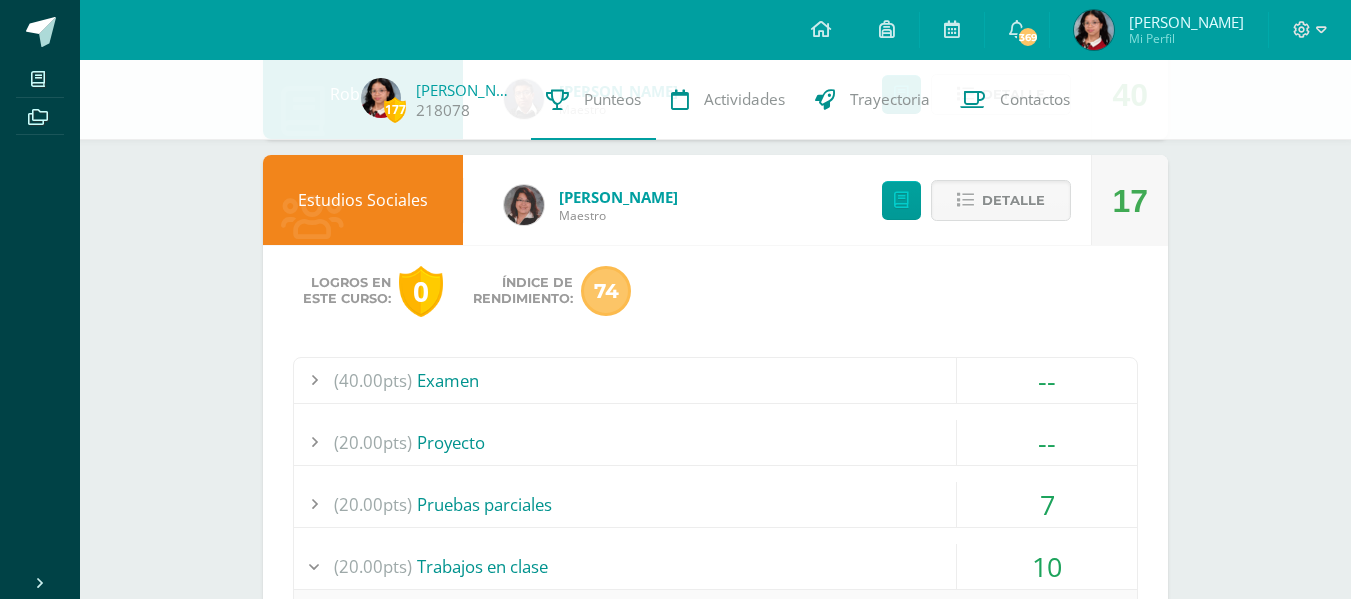 scroll, scrollTop: 300, scrollLeft: 0, axis: vertical 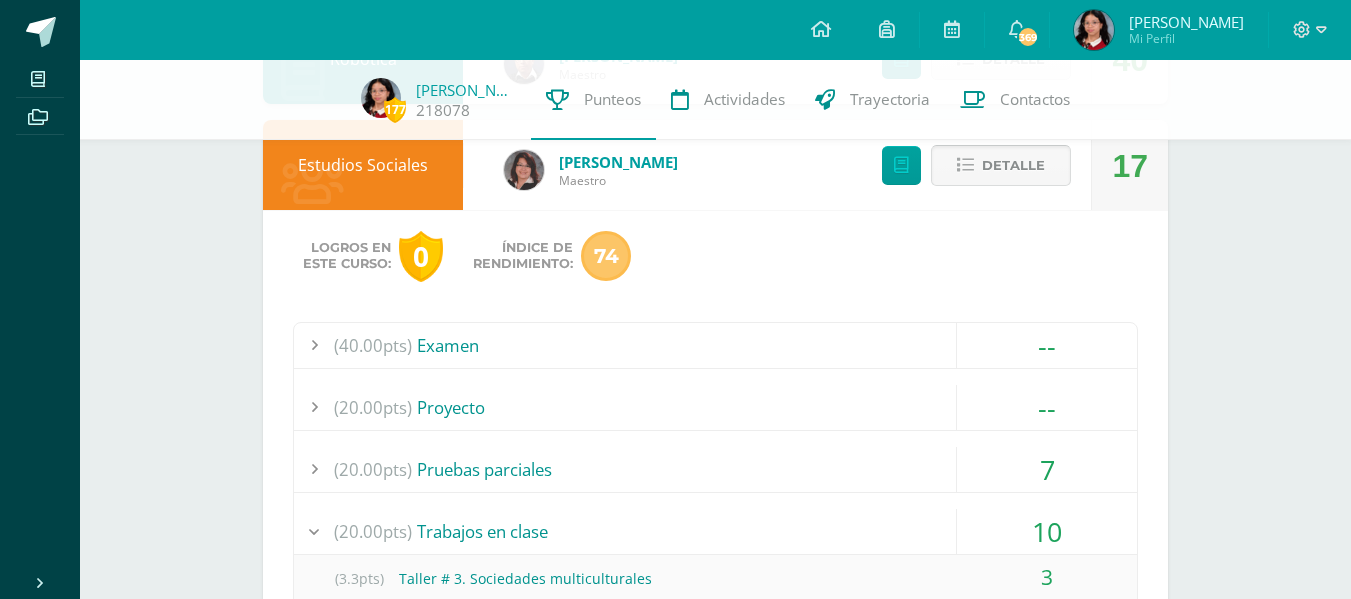 click on "Detalle" at bounding box center [1013, 165] 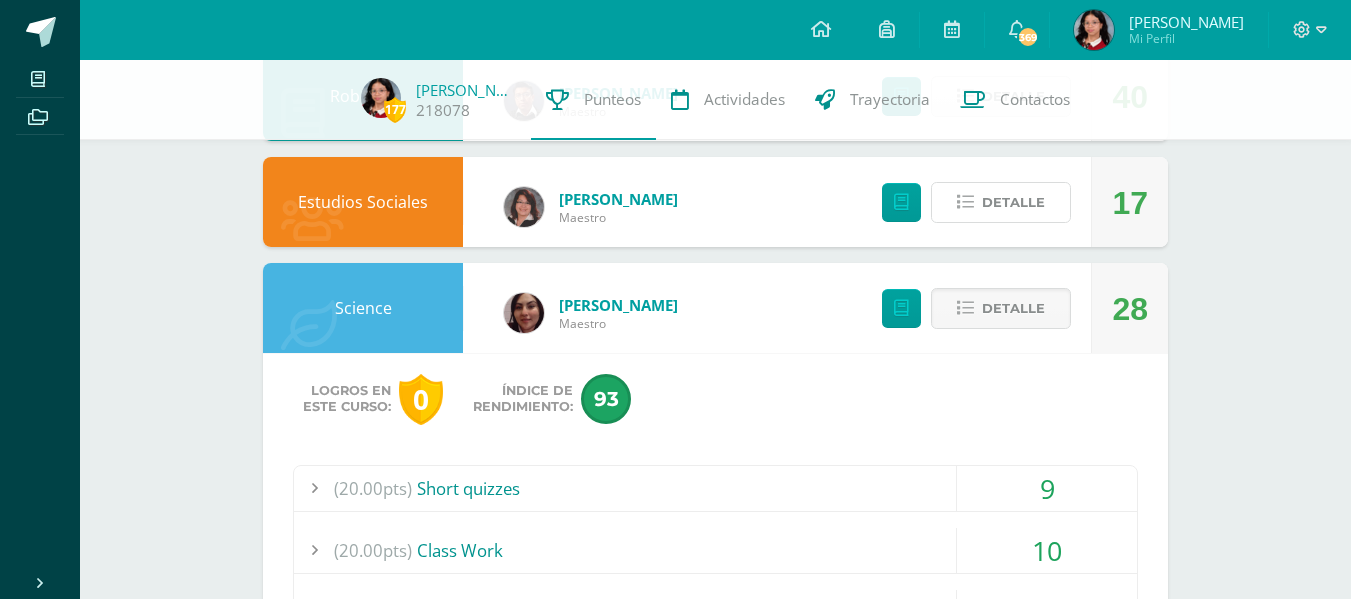 scroll, scrollTop: 300, scrollLeft: 0, axis: vertical 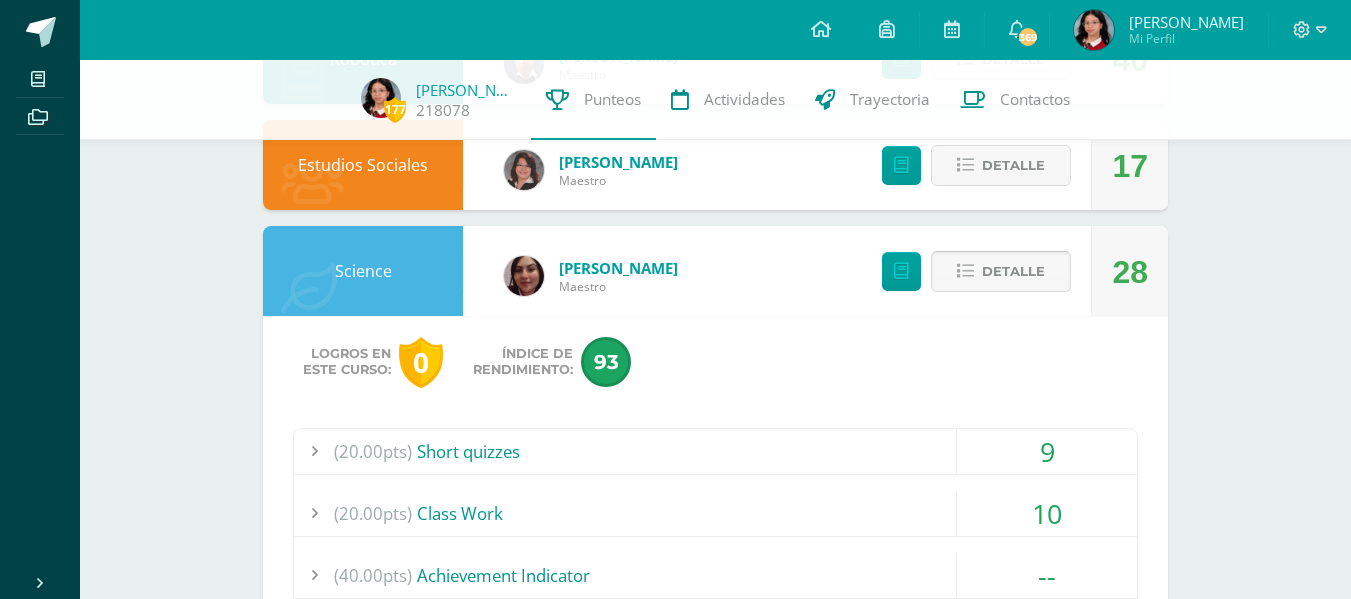 click on "Detalle" at bounding box center (1001, 271) 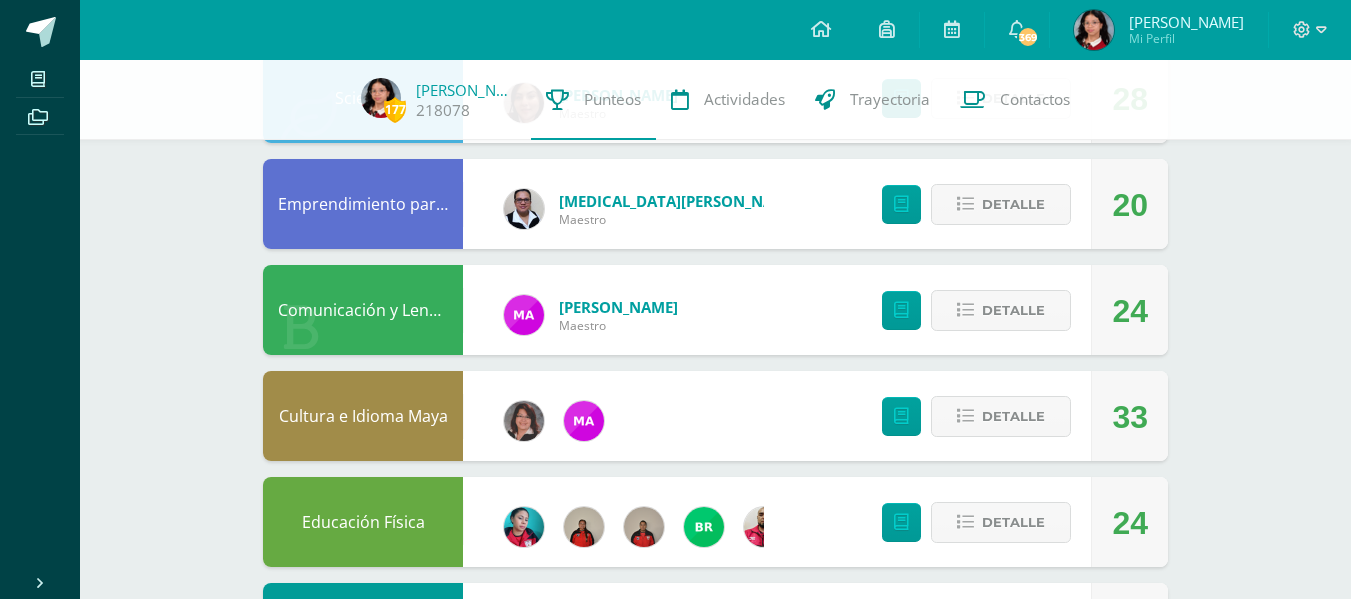 scroll, scrollTop: 500, scrollLeft: 0, axis: vertical 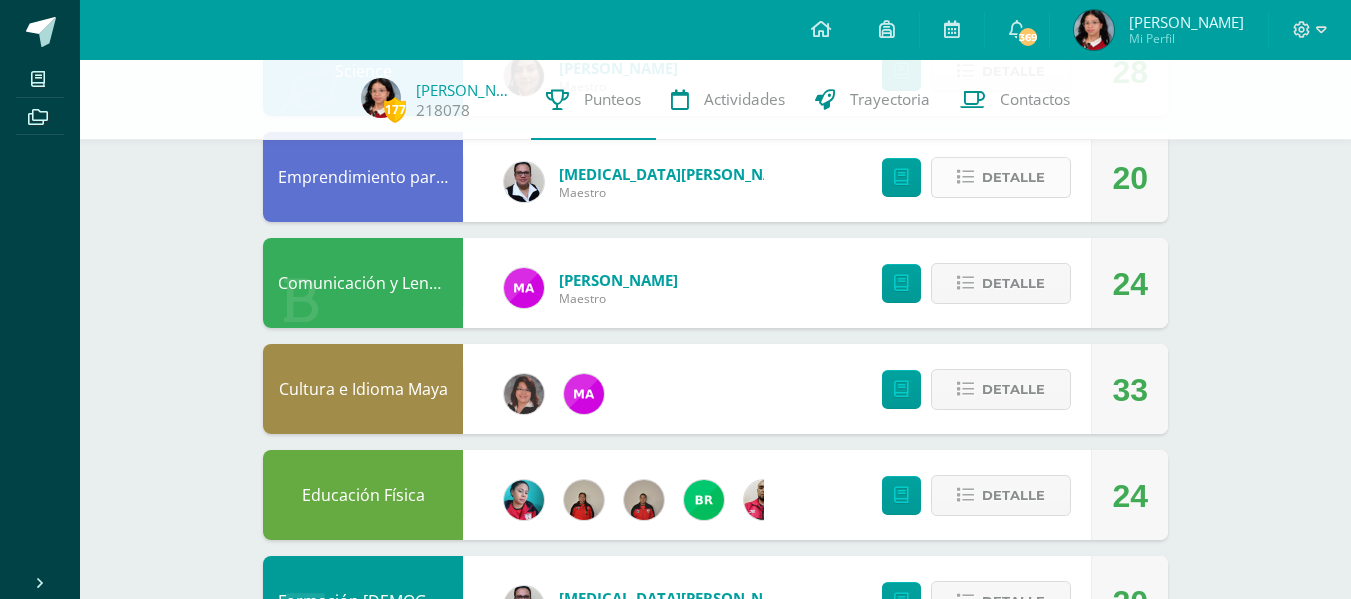 click on "Detalle" at bounding box center [1013, 177] 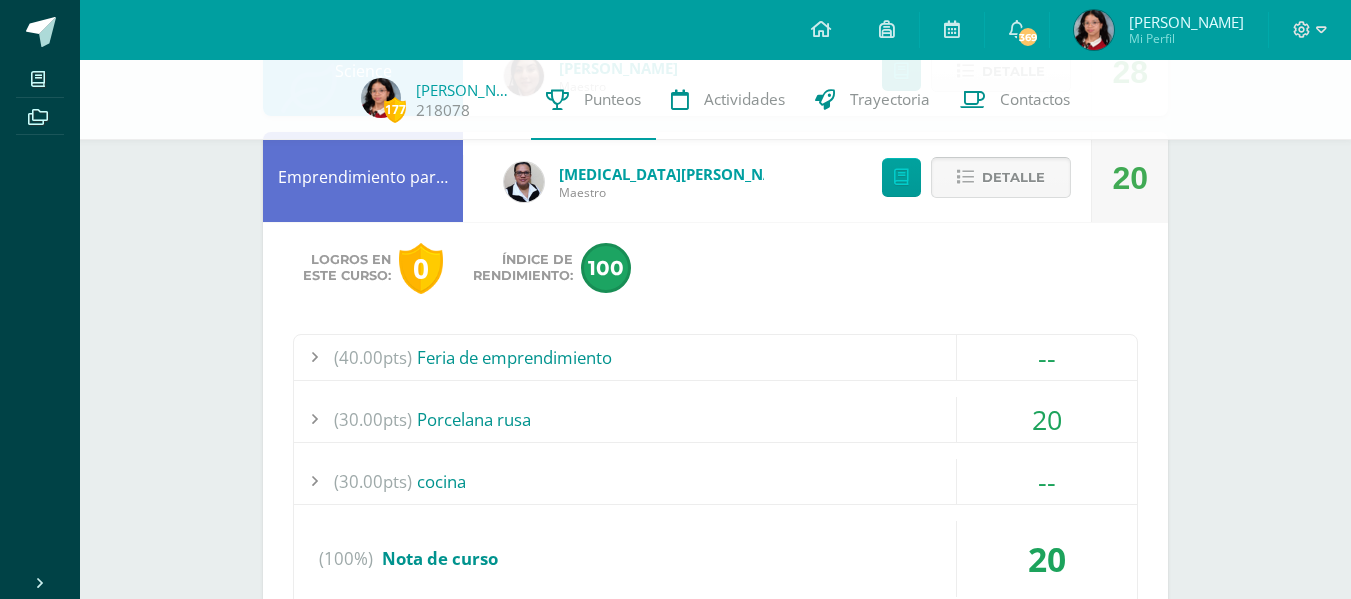 click on "Detalle" at bounding box center (1001, 177) 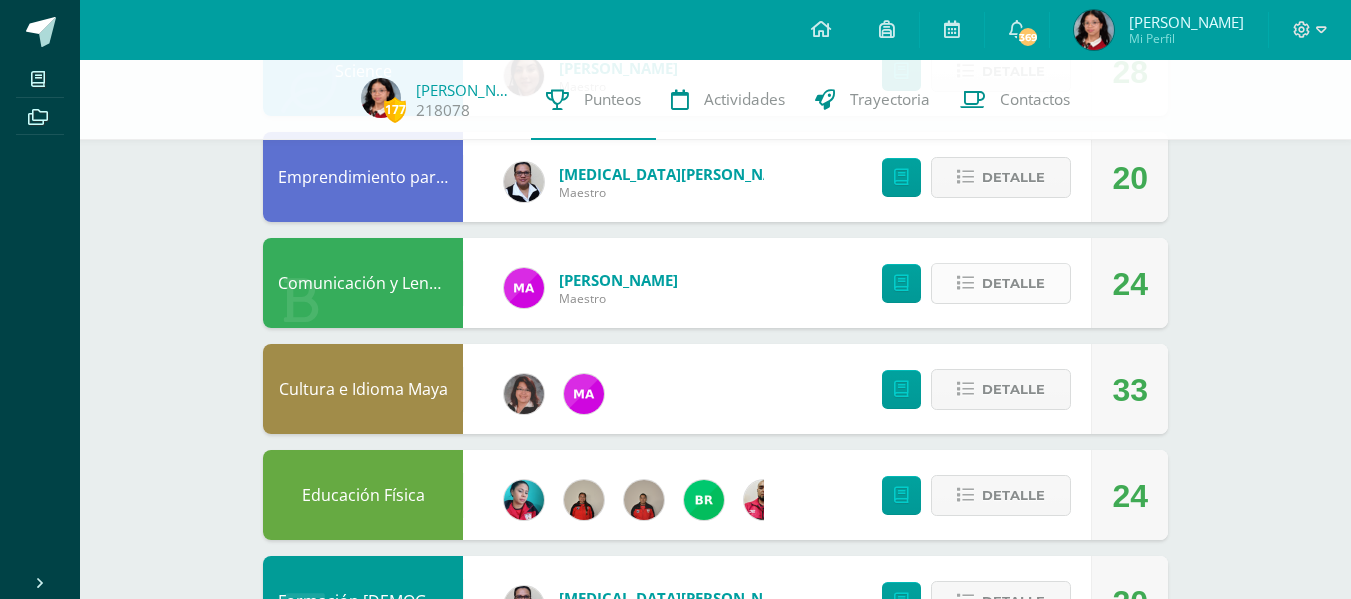 click on "Detalle" at bounding box center (1001, 283) 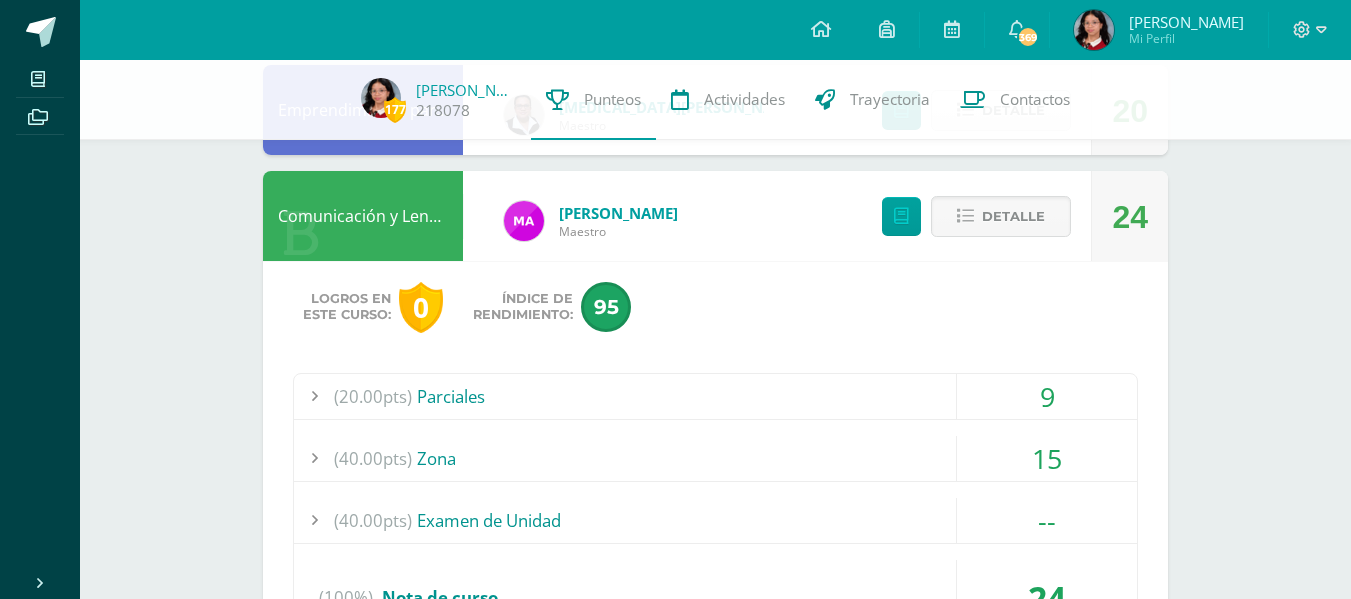 scroll, scrollTop: 600, scrollLeft: 0, axis: vertical 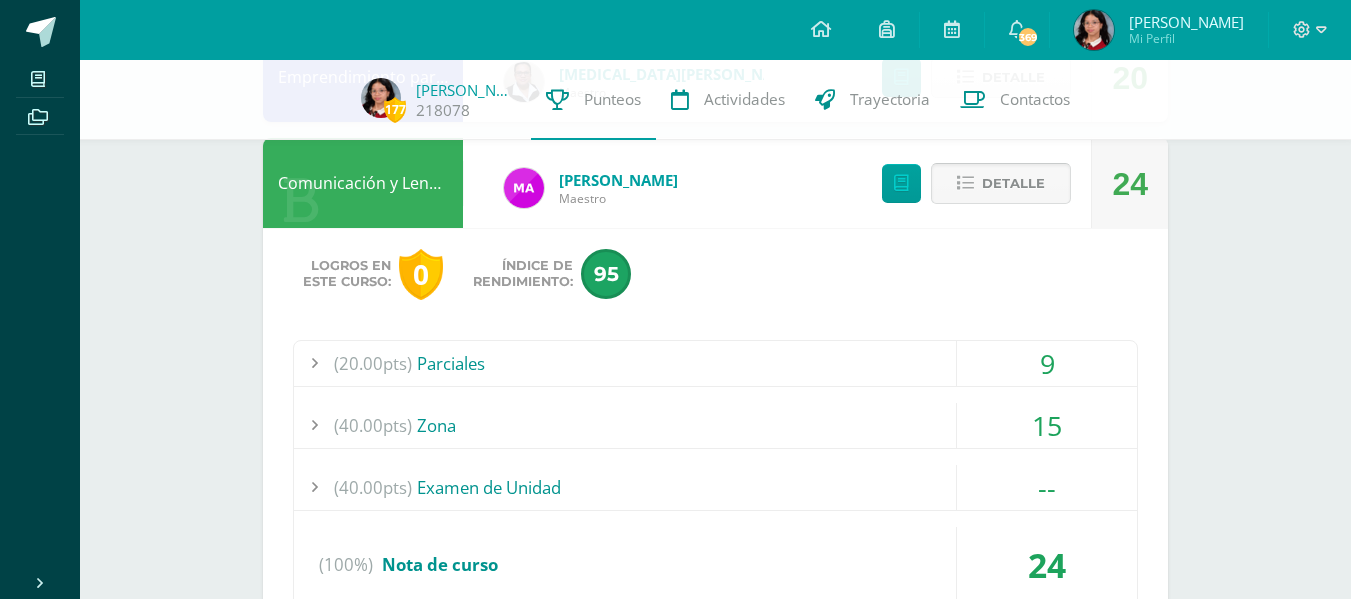 click on "Detalle" at bounding box center (1013, 183) 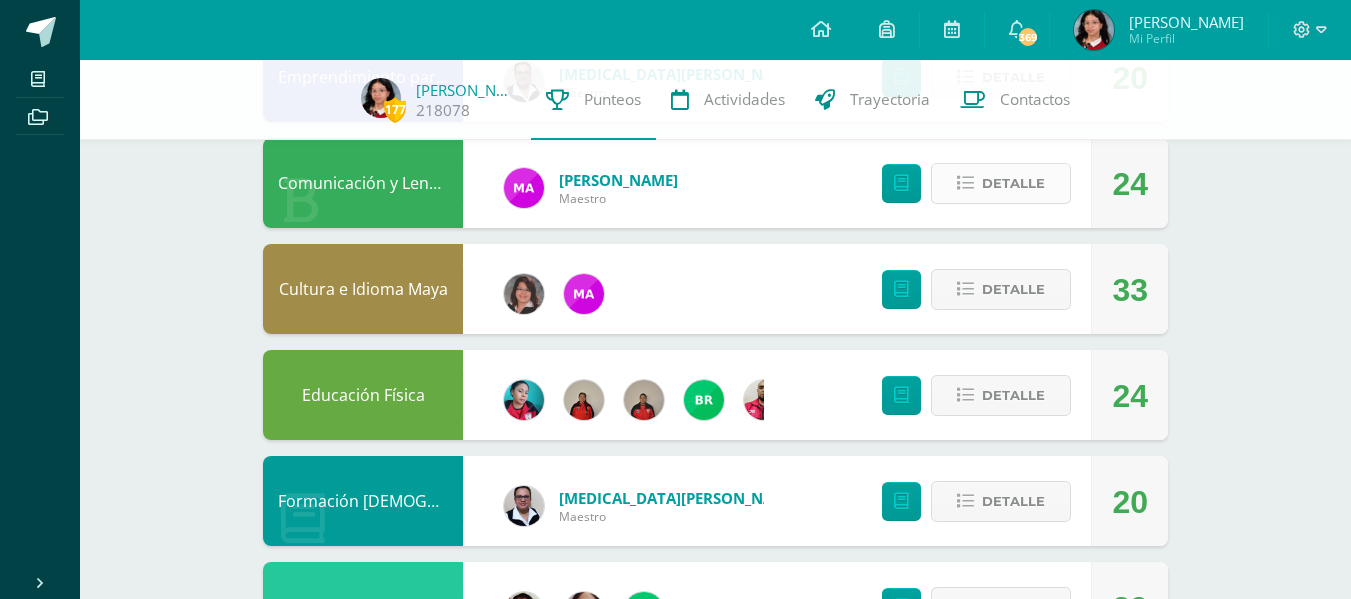 scroll, scrollTop: 700, scrollLeft: 0, axis: vertical 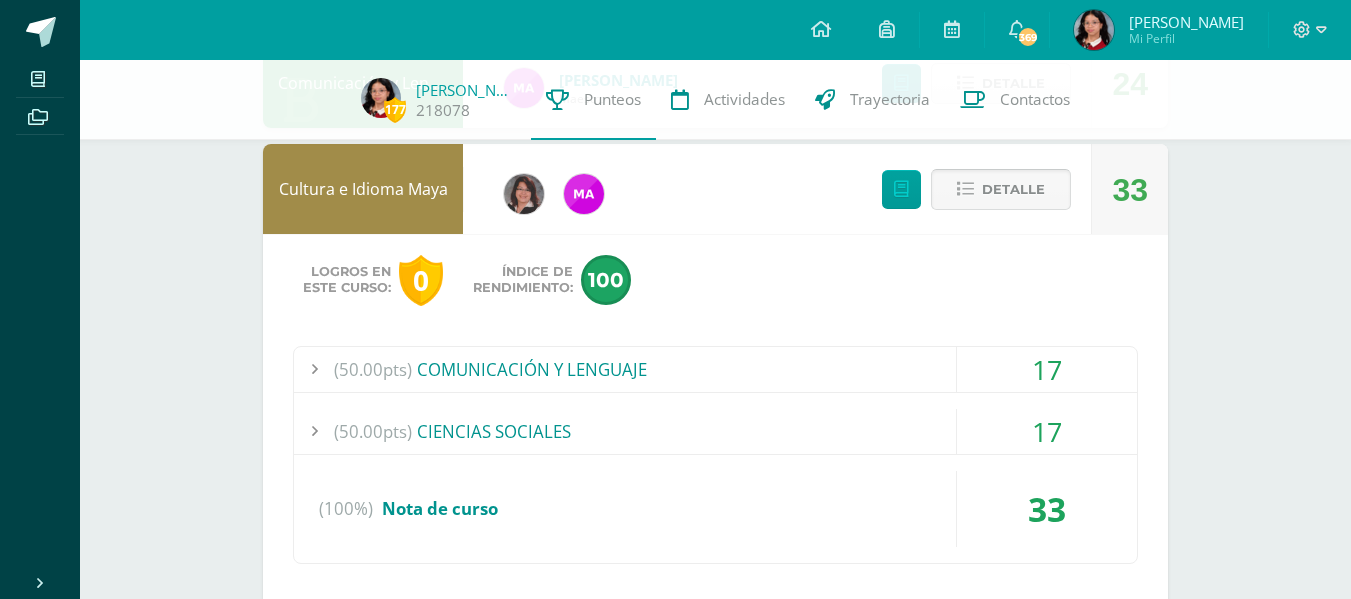 click on "Detalle" at bounding box center (1013, 189) 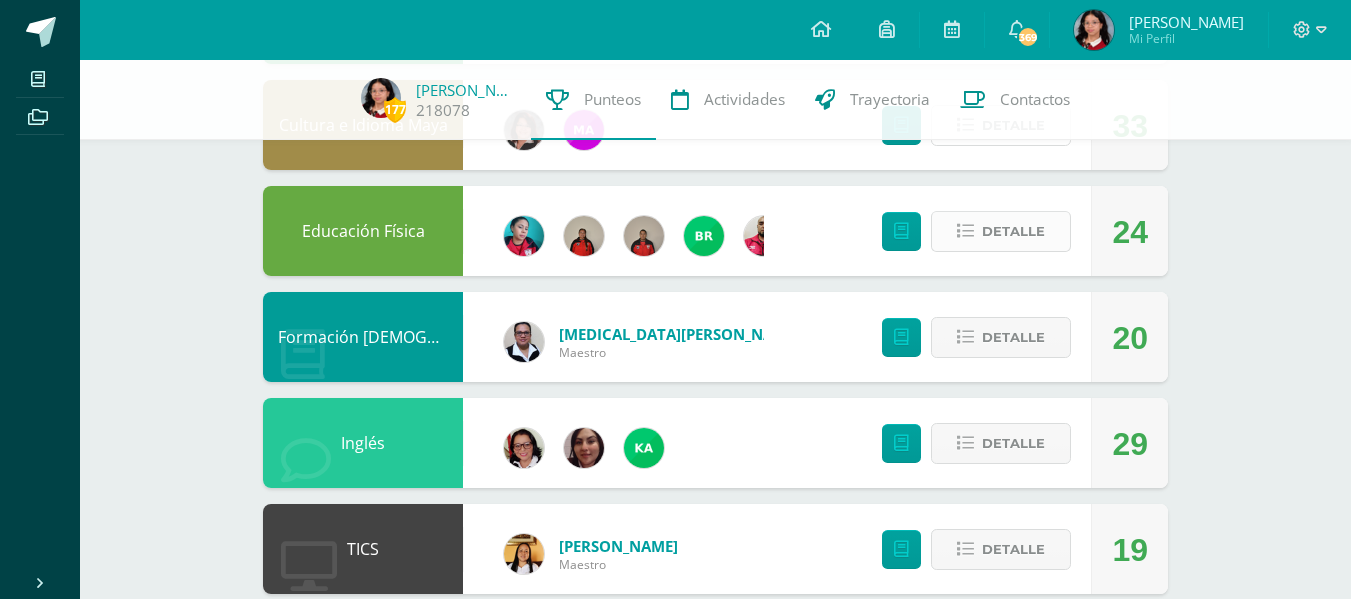 scroll, scrollTop: 800, scrollLeft: 0, axis: vertical 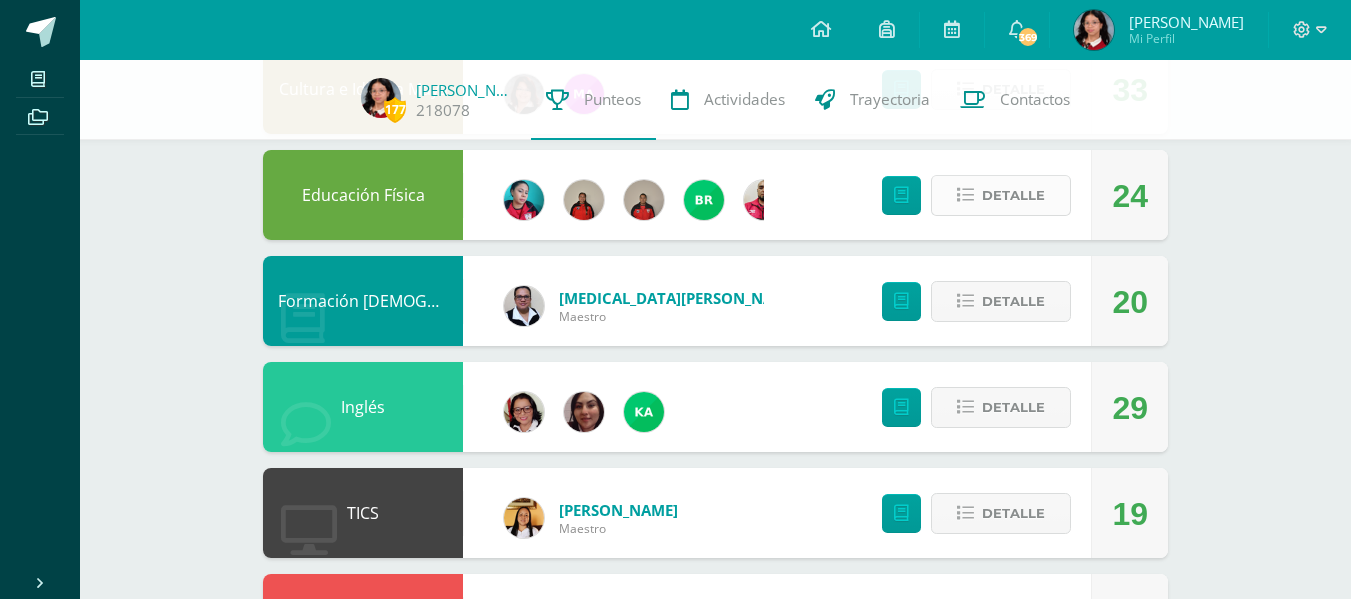 click on "Detalle" at bounding box center (1013, 195) 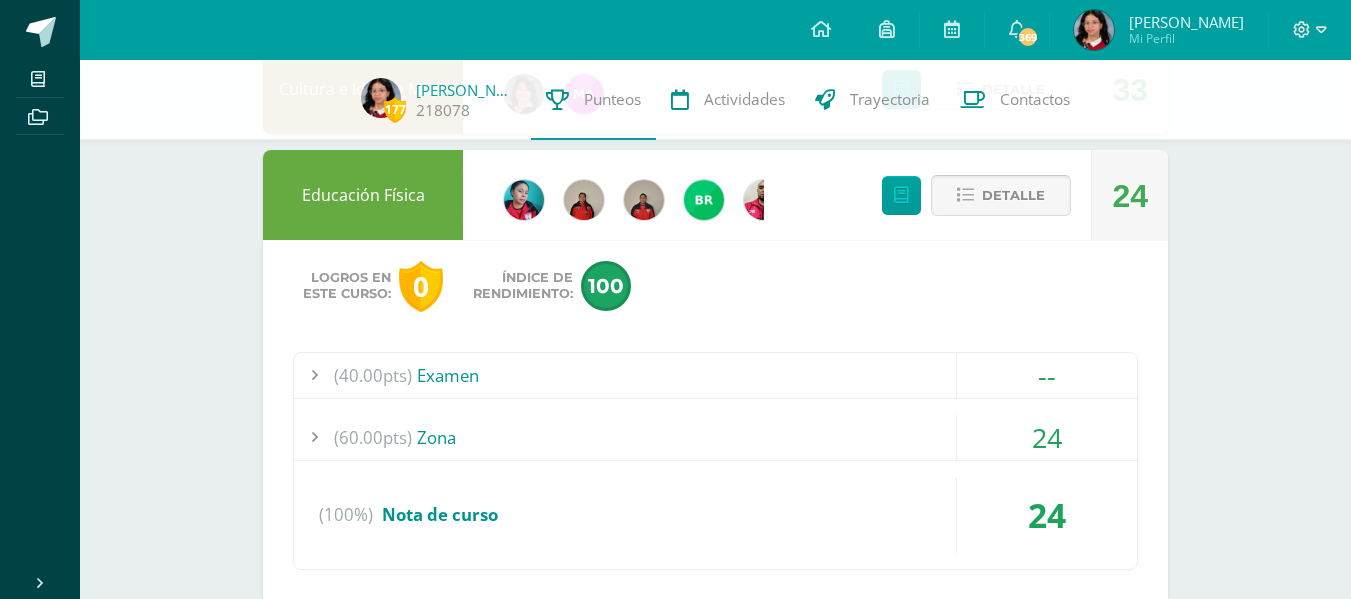 click on "Detalle" at bounding box center [1001, 195] 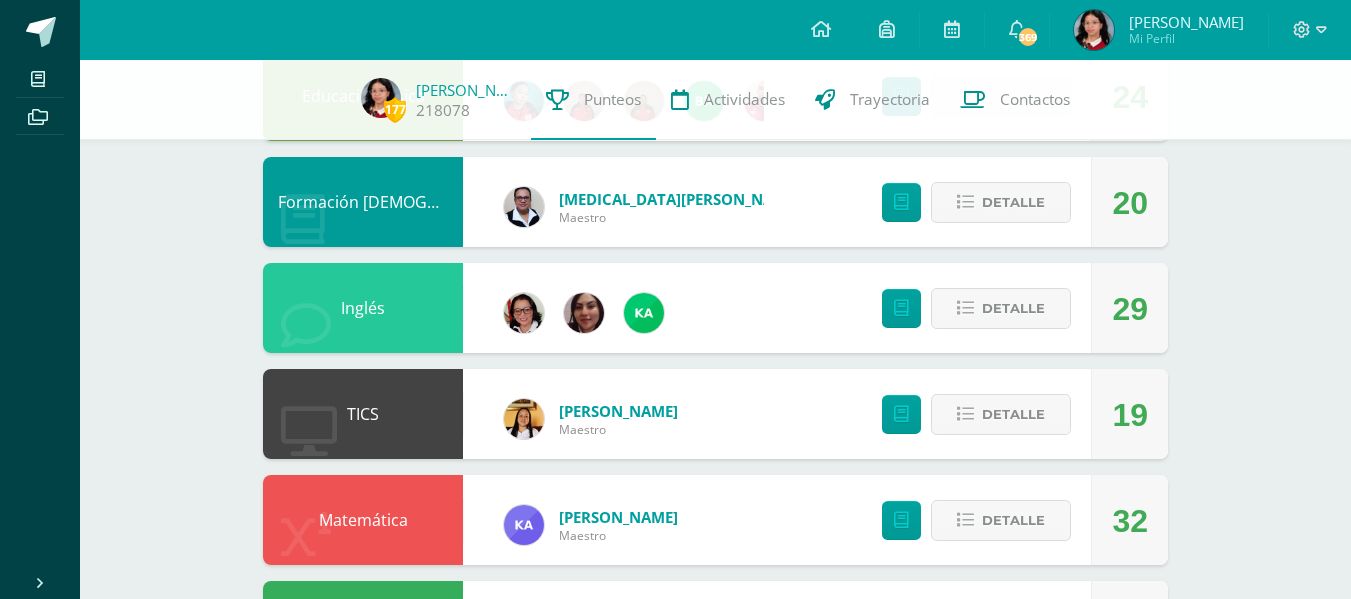 scroll, scrollTop: 900, scrollLeft: 0, axis: vertical 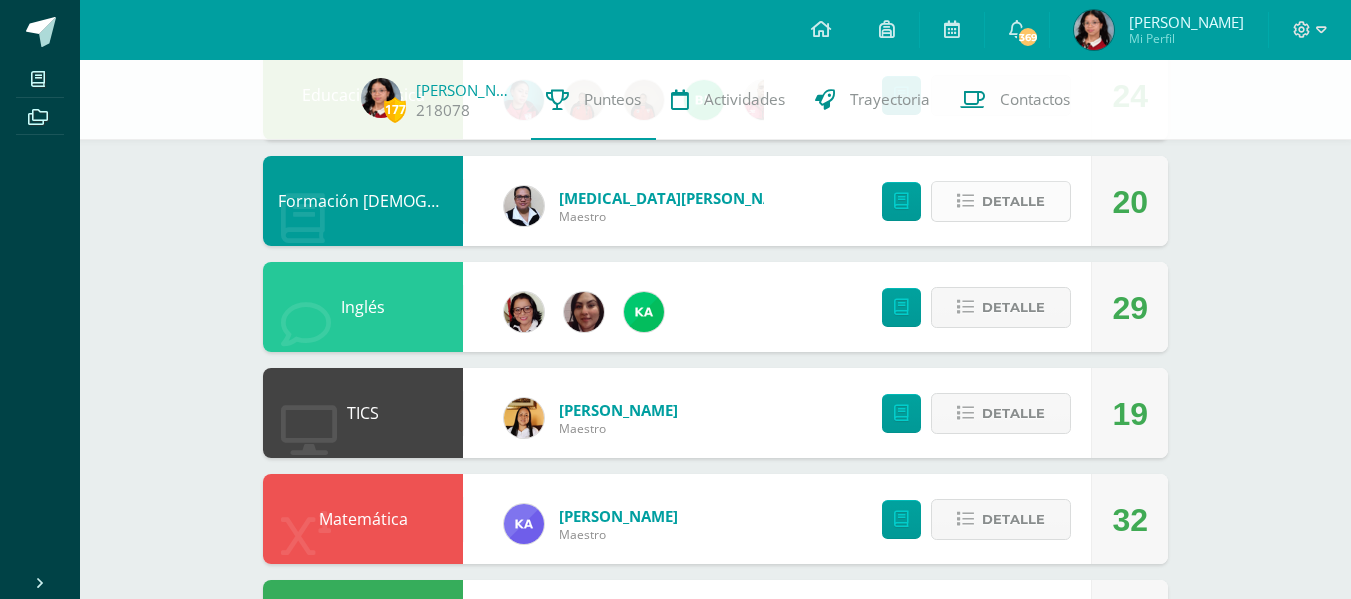 click on "Detalle" at bounding box center (1013, 201) 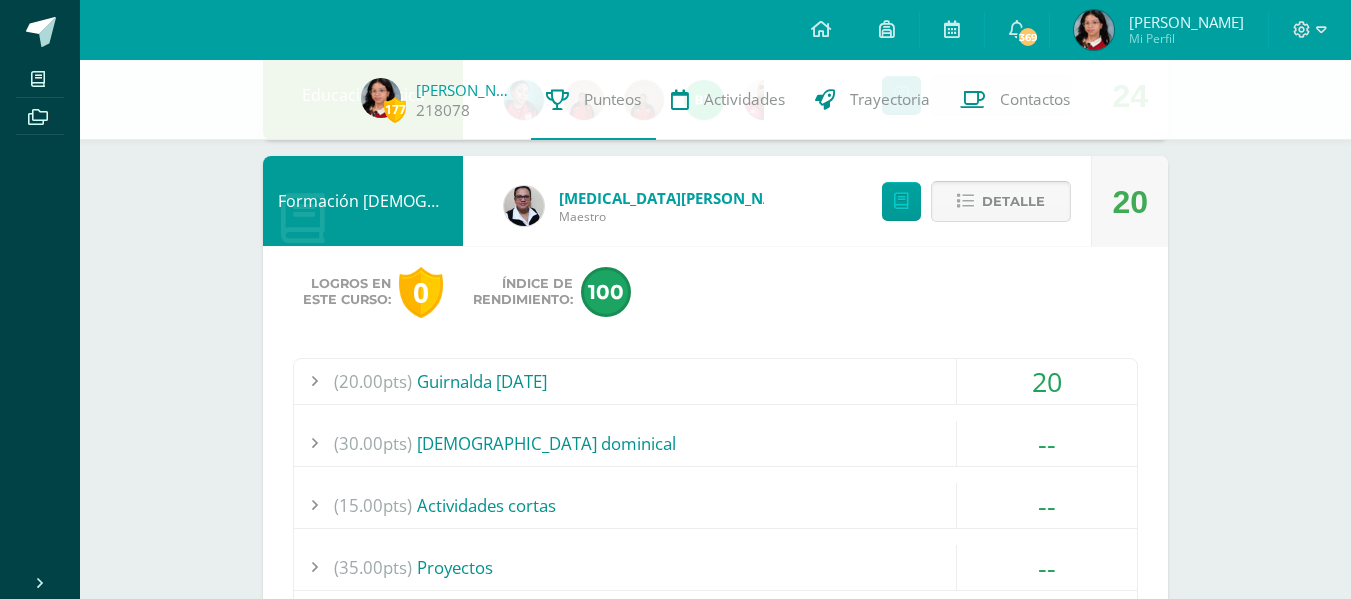 click on "Detalle" at bounding box center [1001, 201] 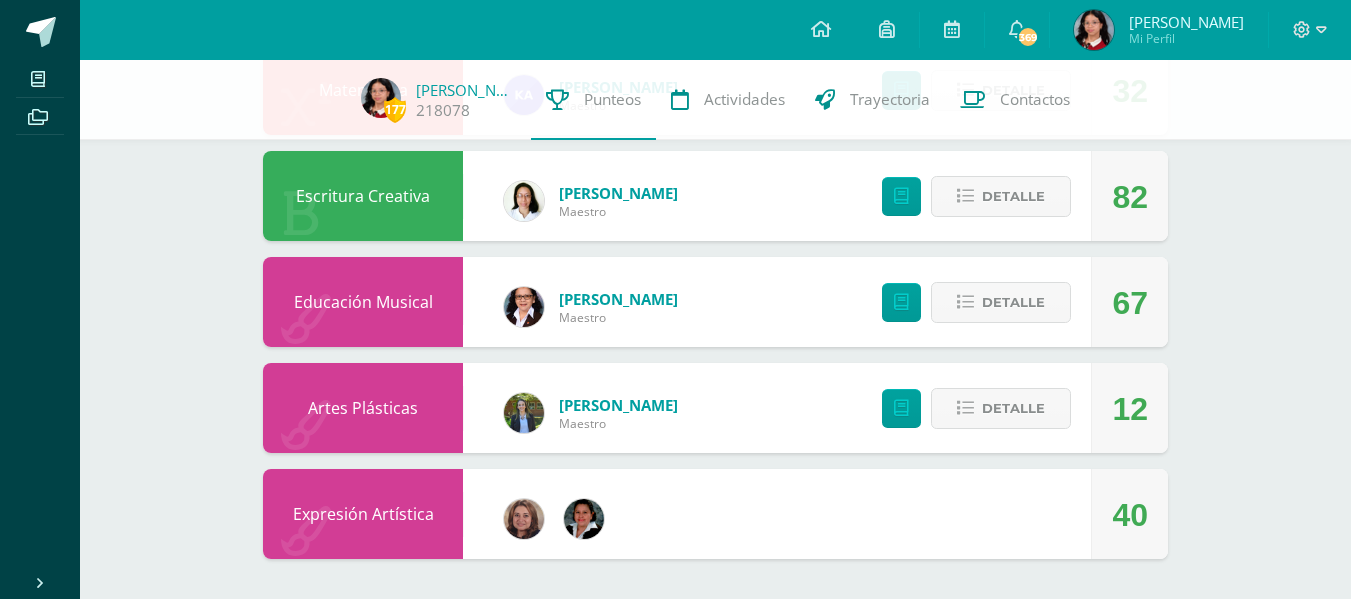 scroll, scrollTop: 1254, scrollLeft: 0, axis: vertical 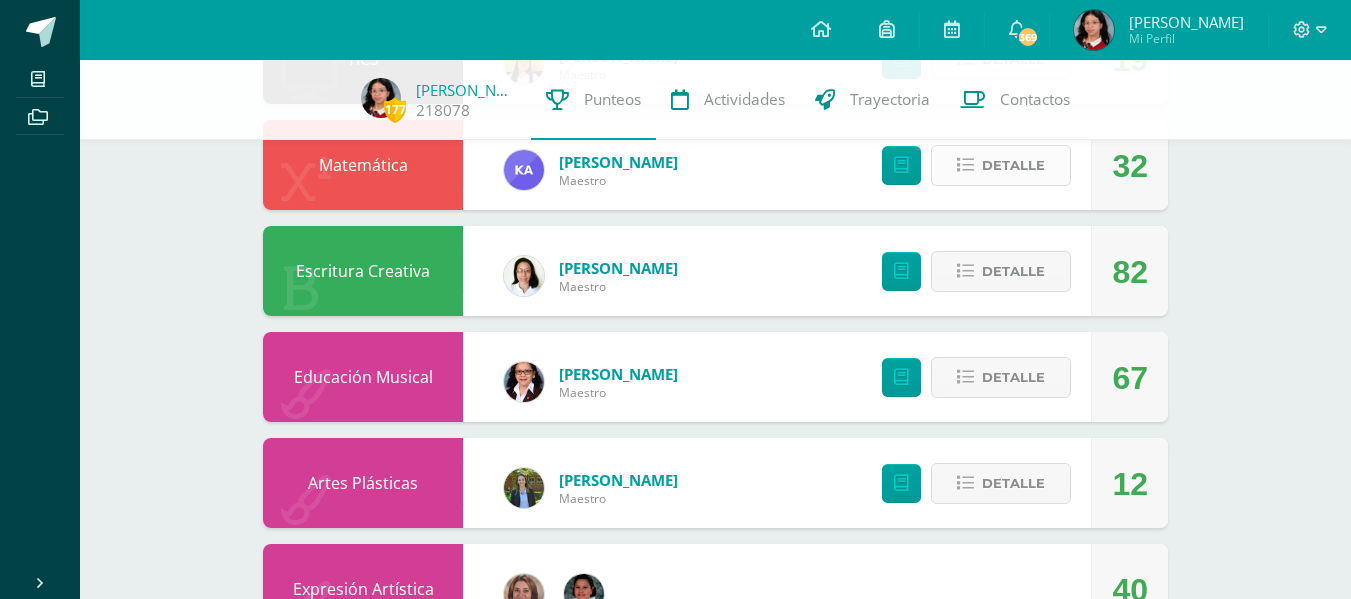 click on "Detalle" at bounding box center (1013, 165) 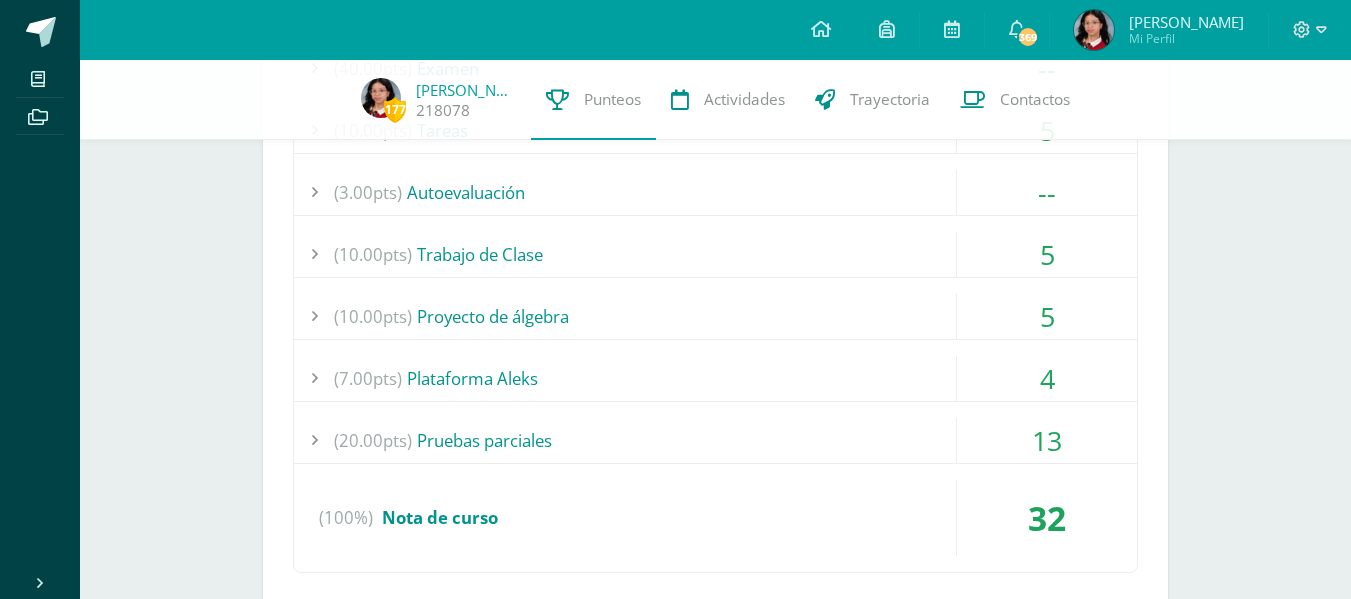 scroll, scrollTop: 1554, scrollLeft: 0, axis: vertical 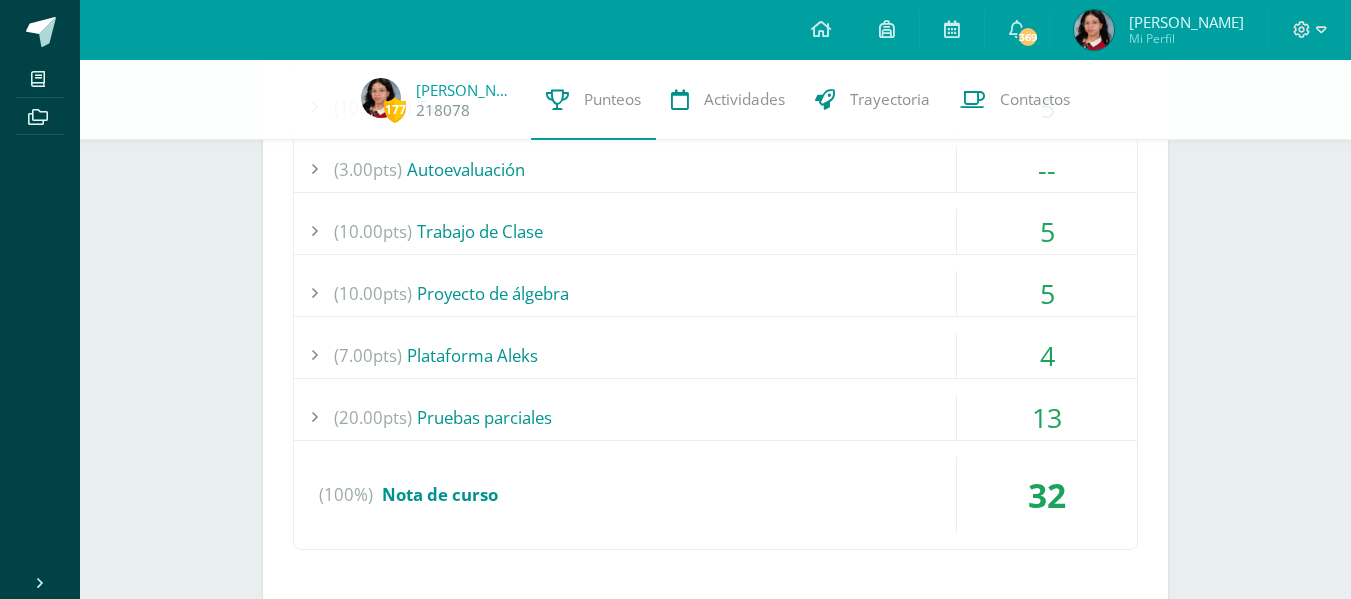 click on "4" at bounding box center [1047, 355] 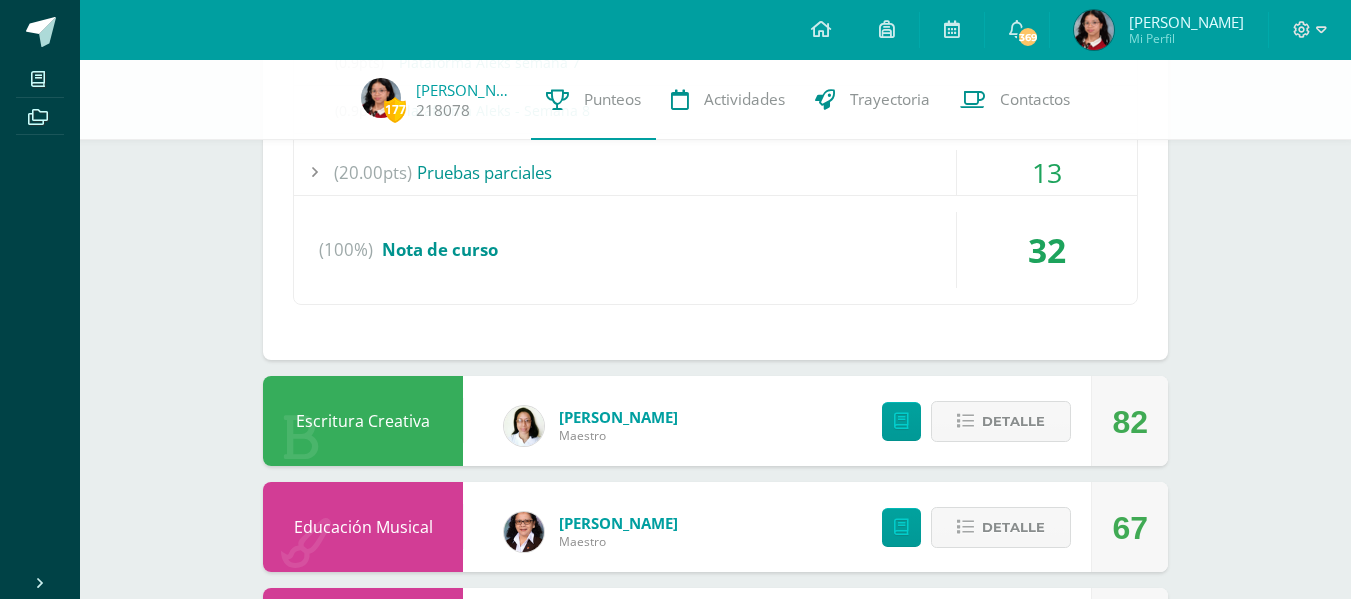 scroll, scrollTop: 2354, scrollLeft: 0, axis: vertical 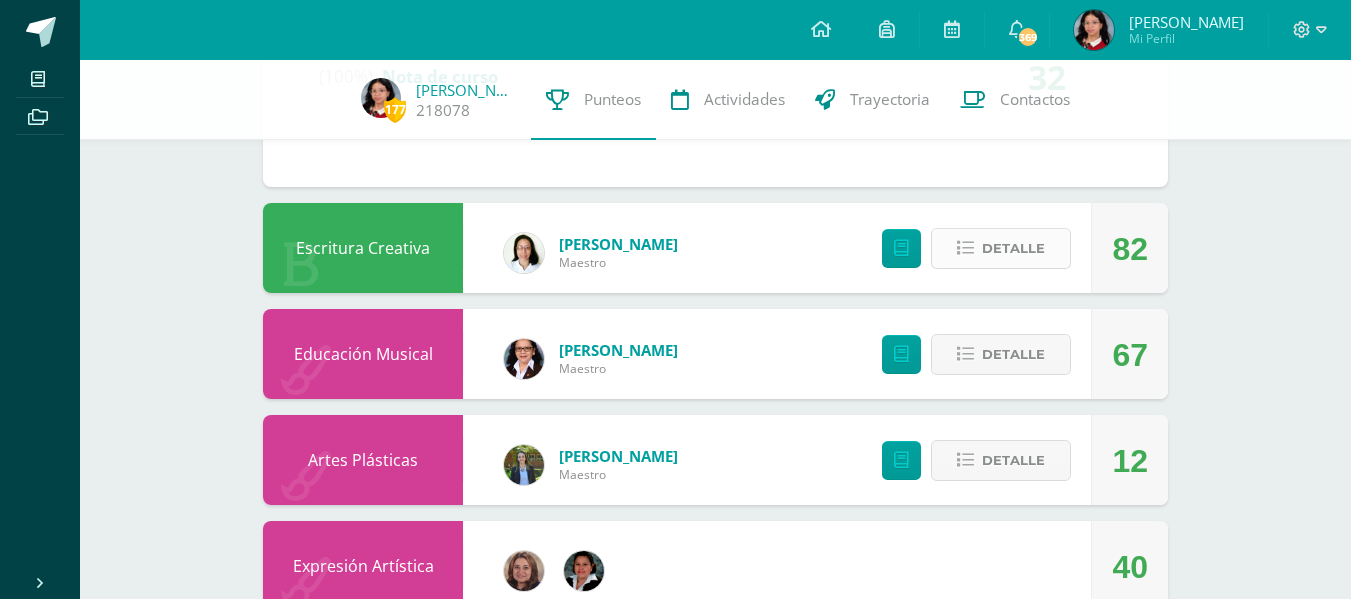 click at bounding box center (965, 248) 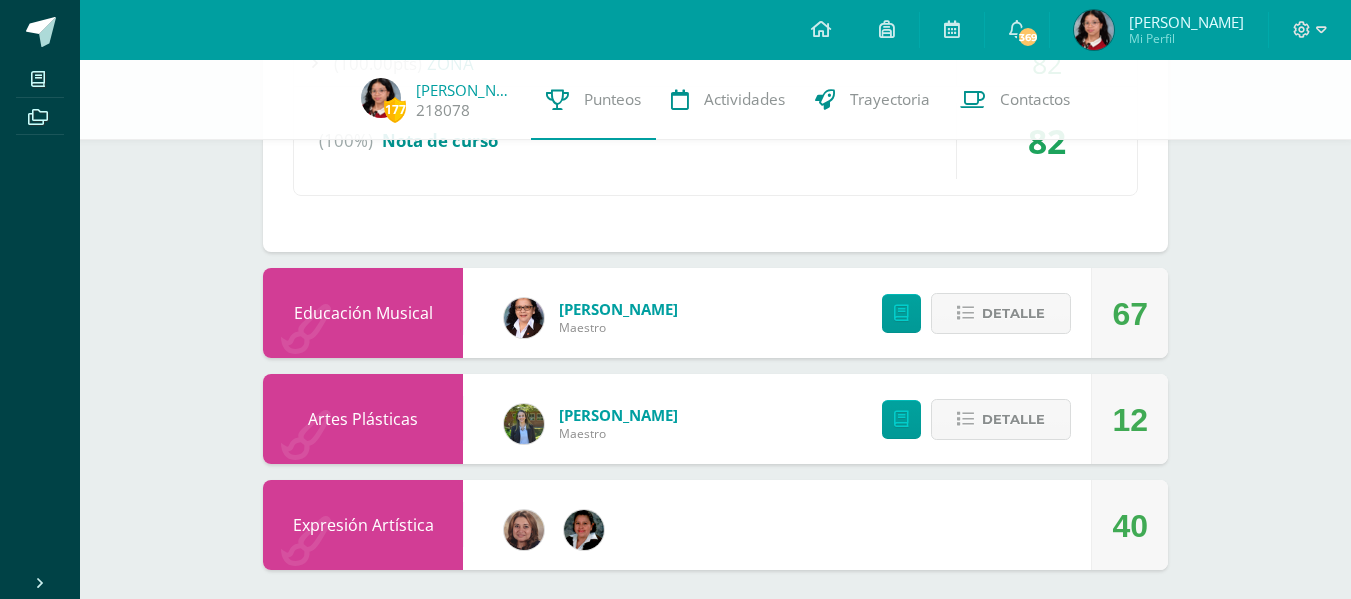 scroll, scrollTop: 2754, scrollLeft: 0, axis: vertical 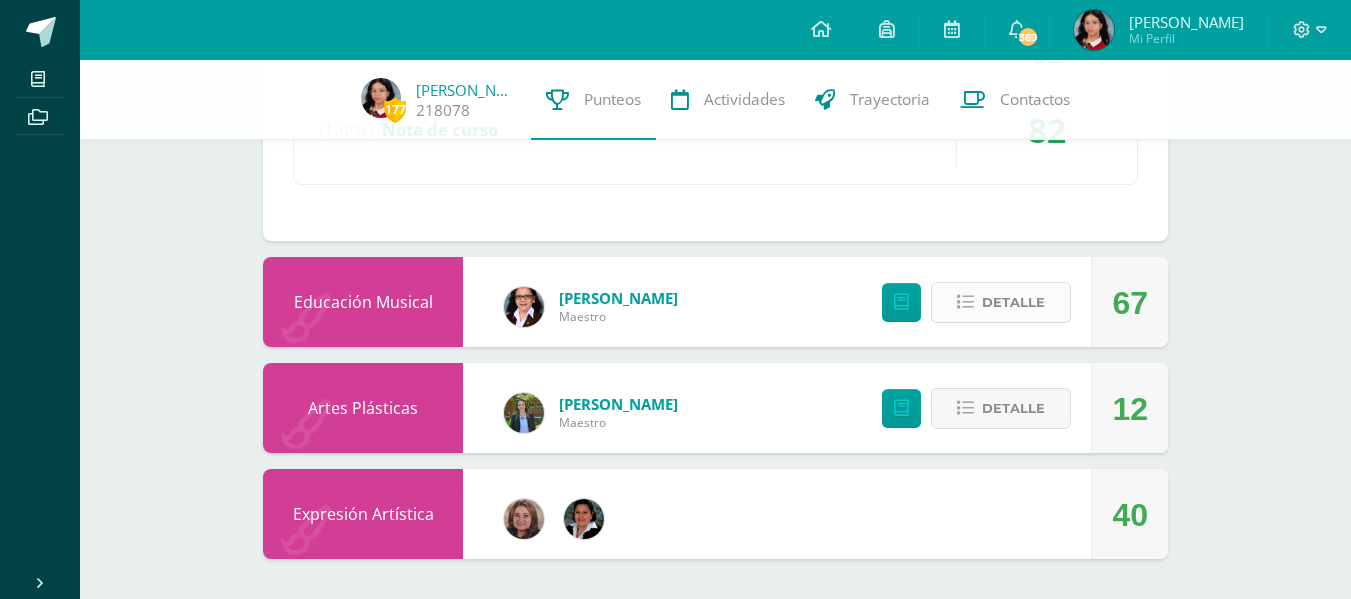 click on "Detalle" at bounding box center (1013, 302) 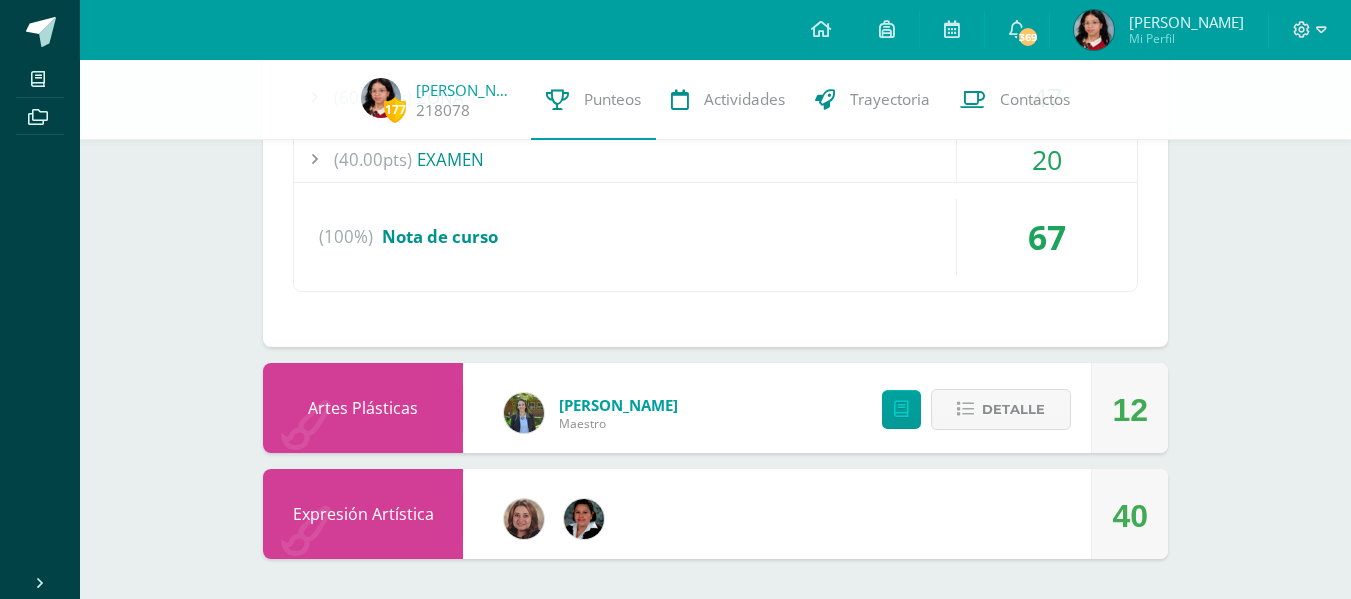 scroll, scrollTop: 3138, scrollLeft: 0, axis: vertical 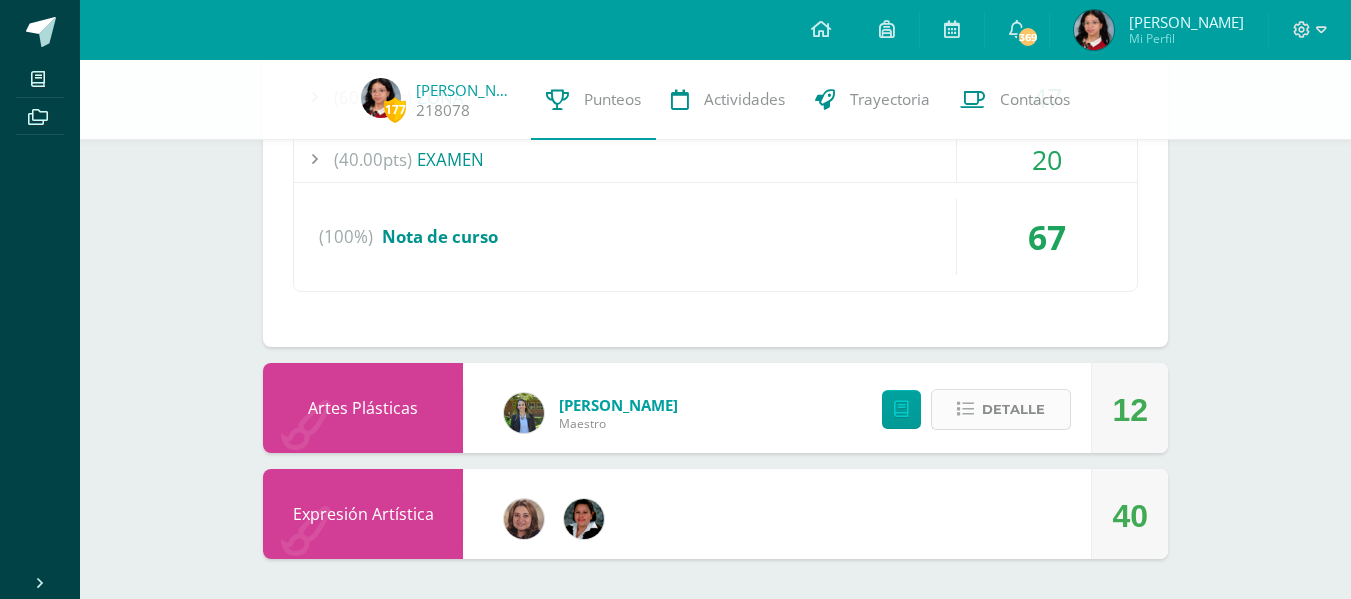 click on "Detalle" at bounding box center (1013, 409) 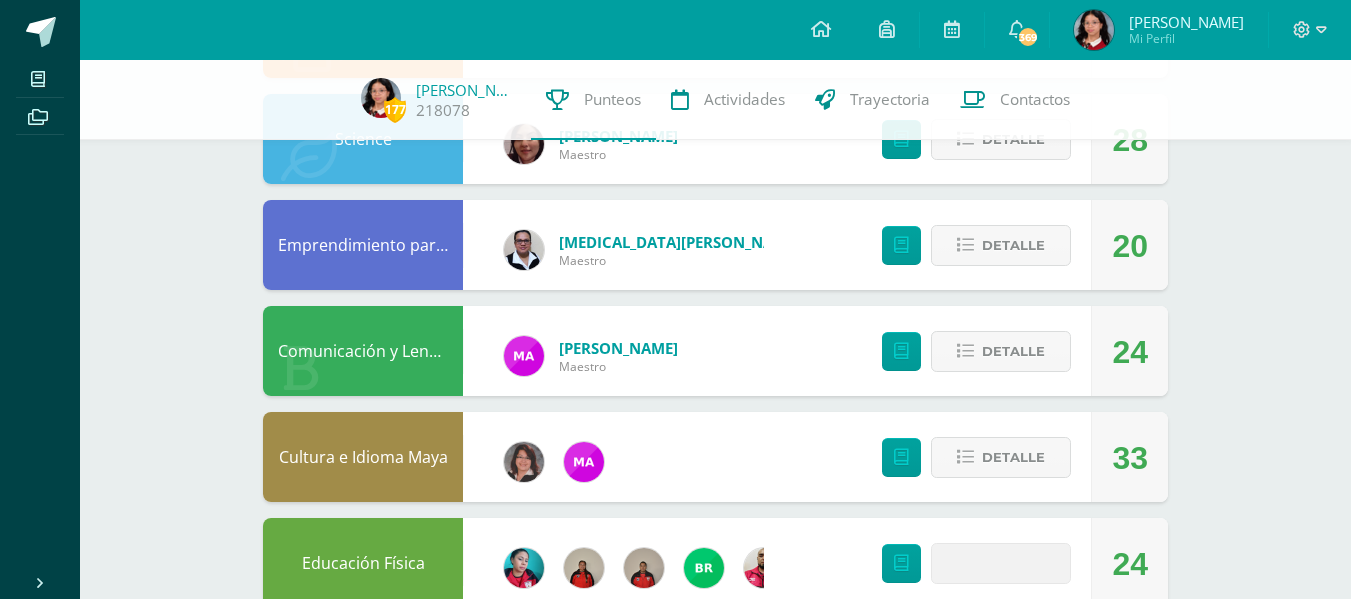 scroll, scrollTop: 223, scrollLeft: 0, axis: vertical 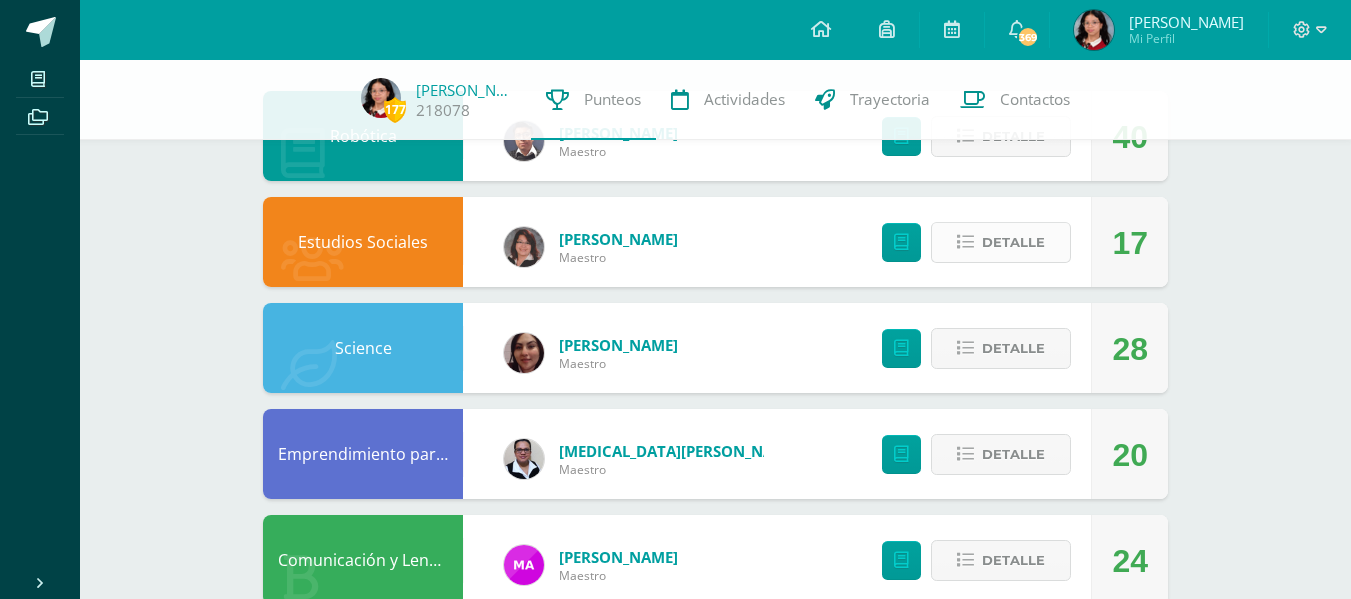 click at bounding box center [965, 242] 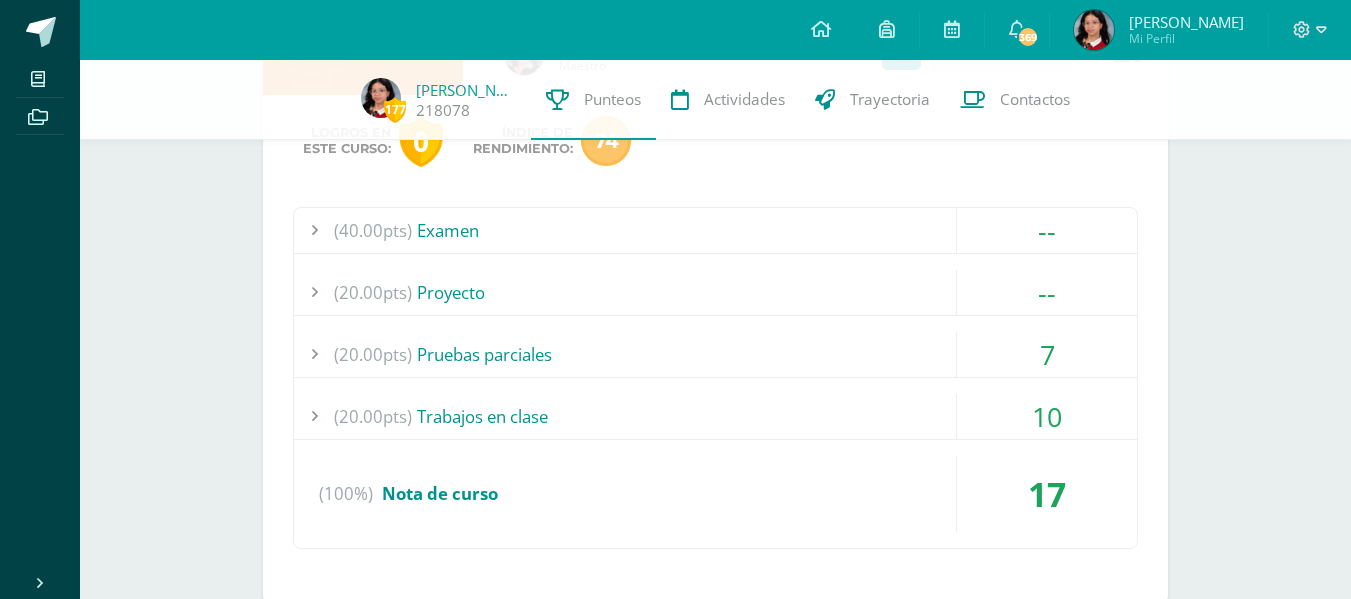 scroll, scrollTop: 423, scrollLeft: 0, axis: vertical 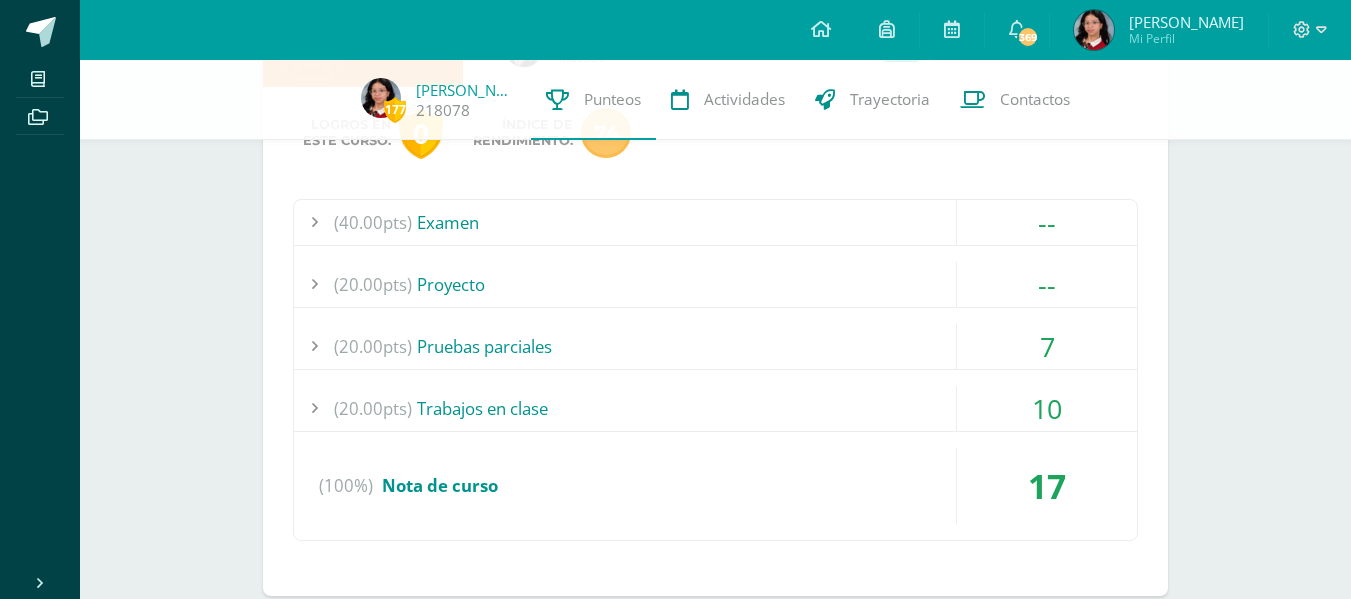 click on "7" at bounding box center [1047, 346] 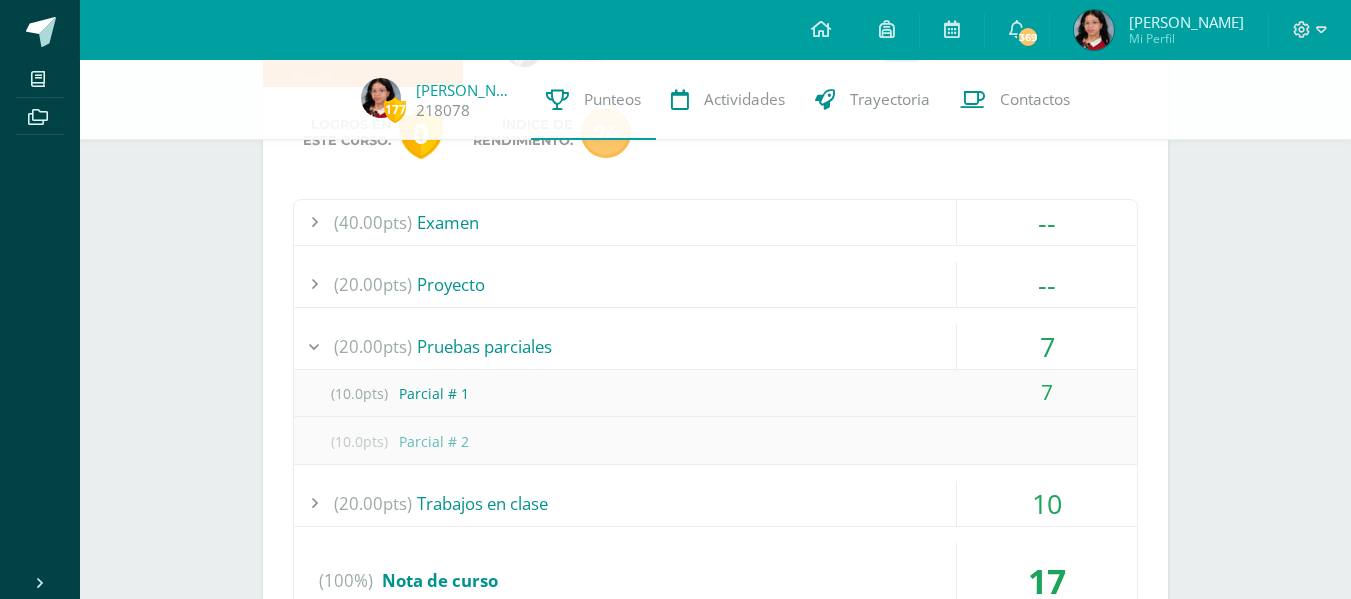 click on "7" at bounding box center [1047, 346] 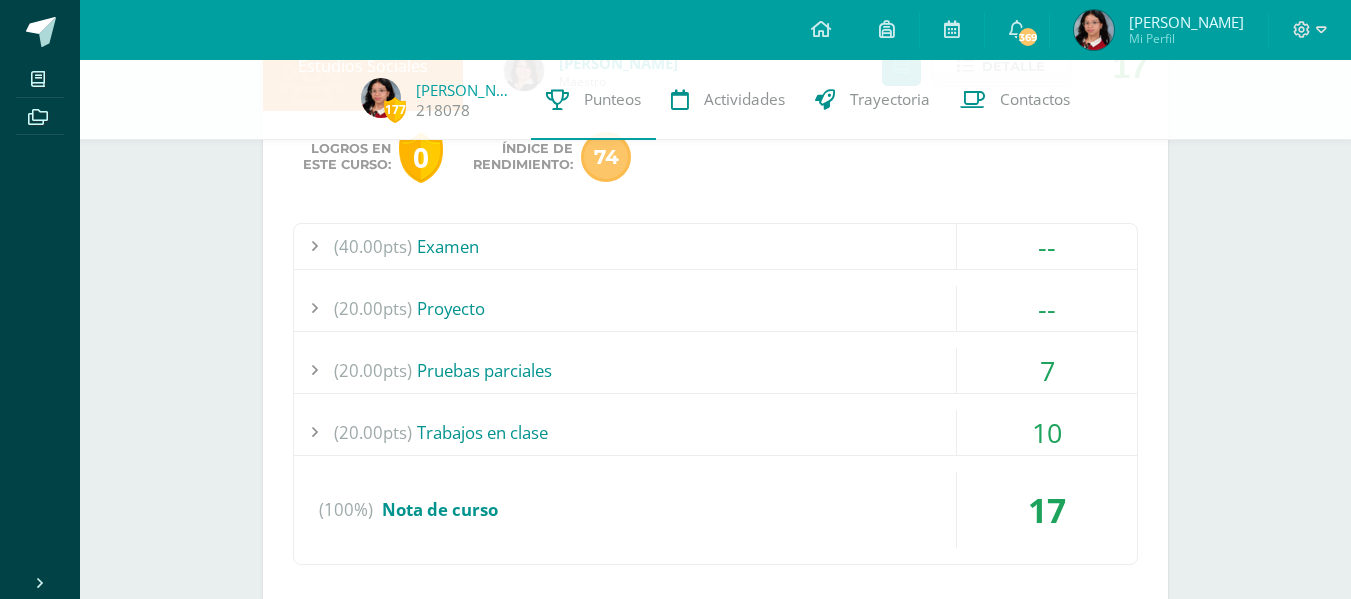 scroll, scrollTop: 223, scrollLeft: 0, axis: vertical 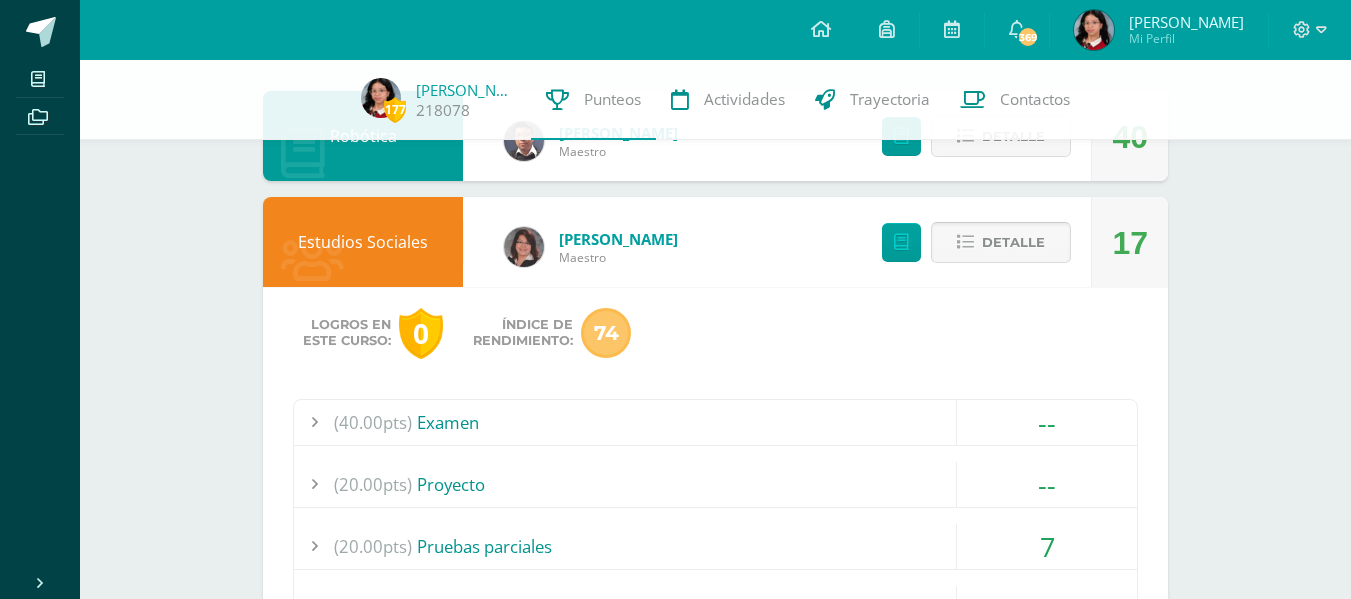 click on "Detalle" at bounding box center (1001, 242) 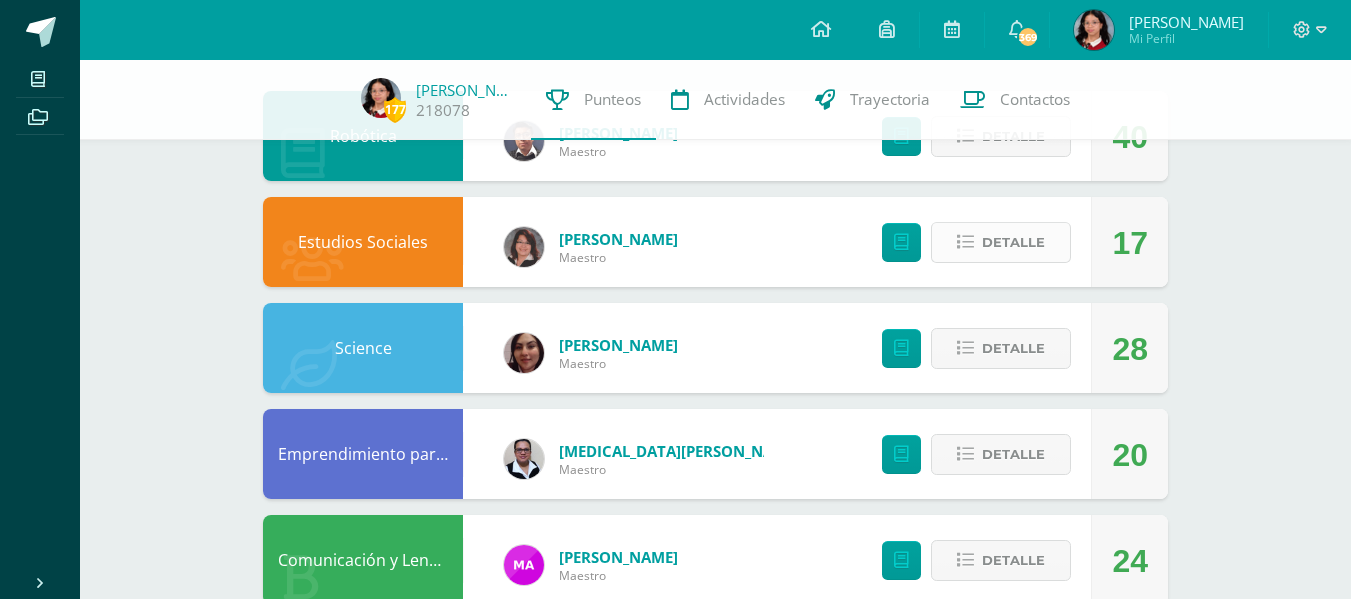 click on "Detalle" at bounding box center [1001, 242] 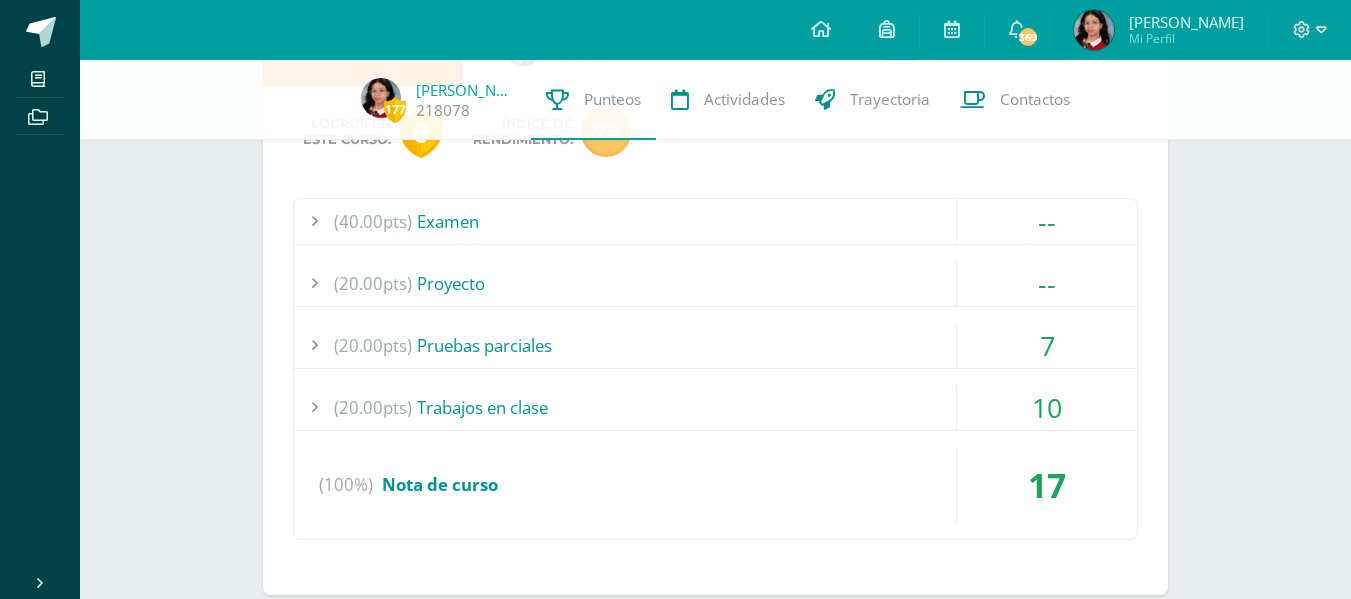 scroll, scrollTop: 523, scrollLeft: 0, axis: vertical 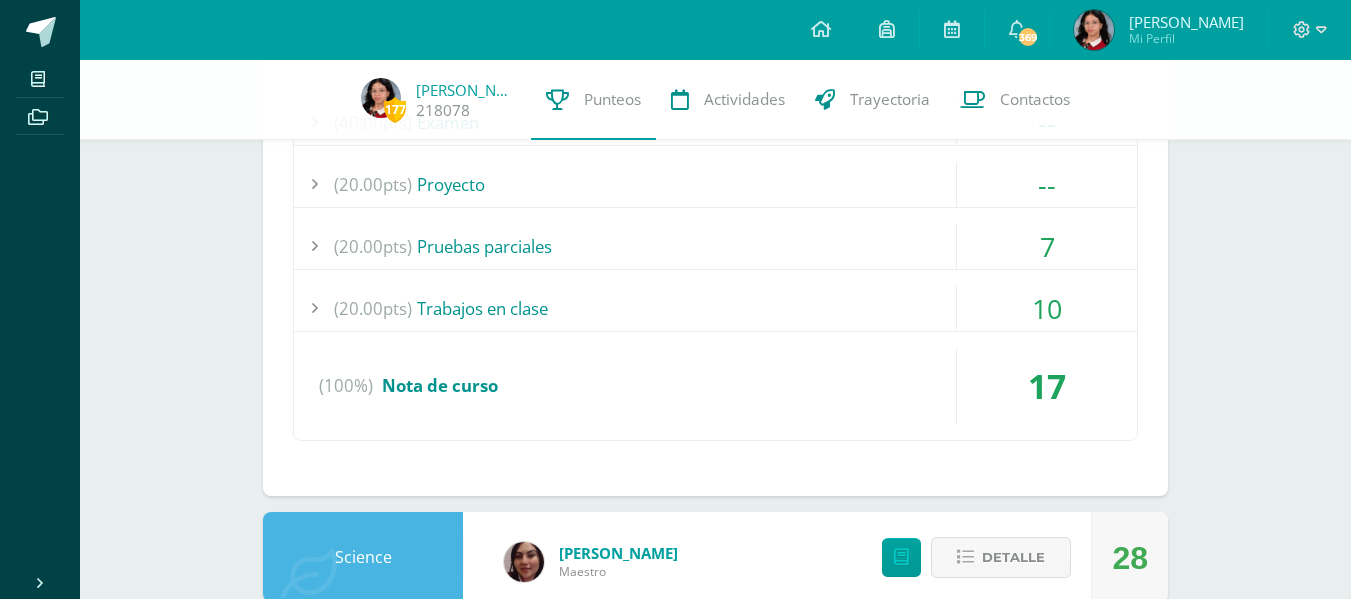 click on "(20.00pts)
Pruebas parciales" at bounding box center (715, 246) 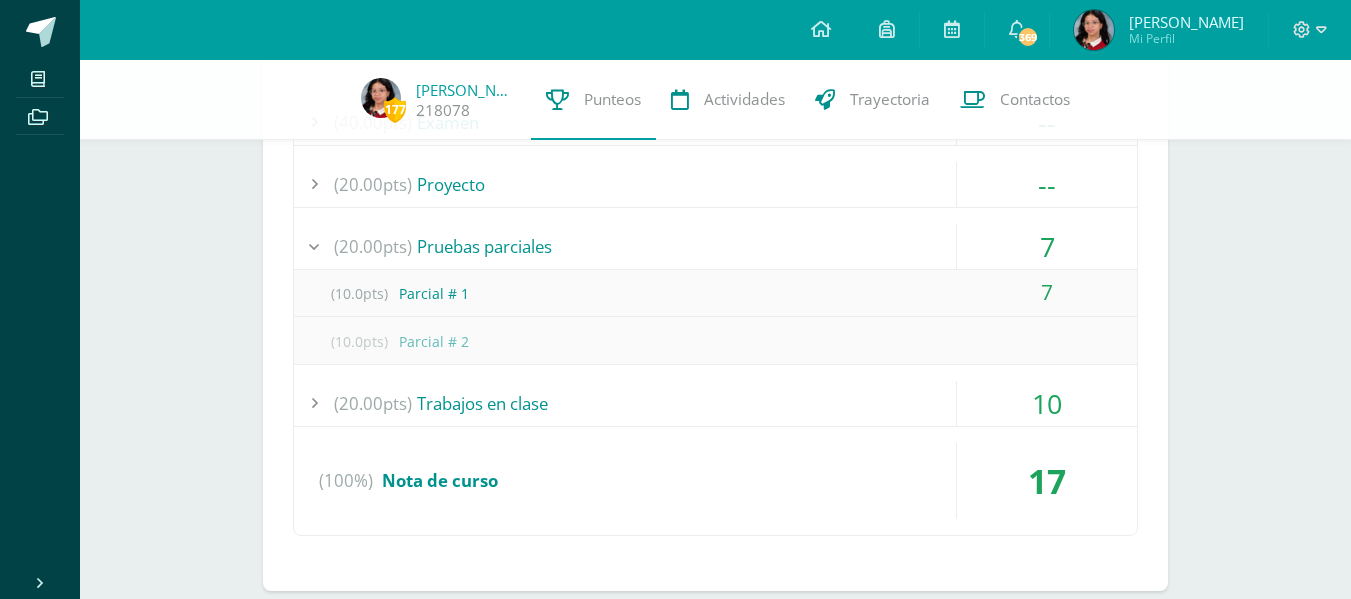 click on "(20.00pts)
Pruebas parciales" at bounding box center [715, 246] 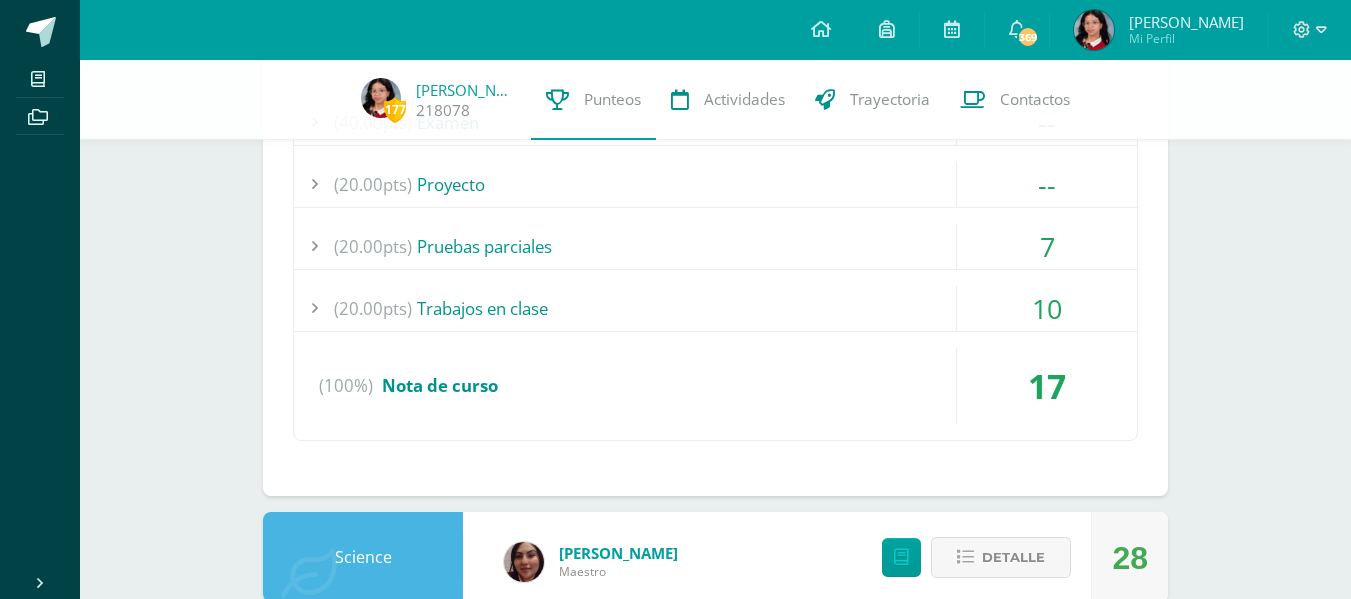 click on "10" at bounding box center [1047, 308] 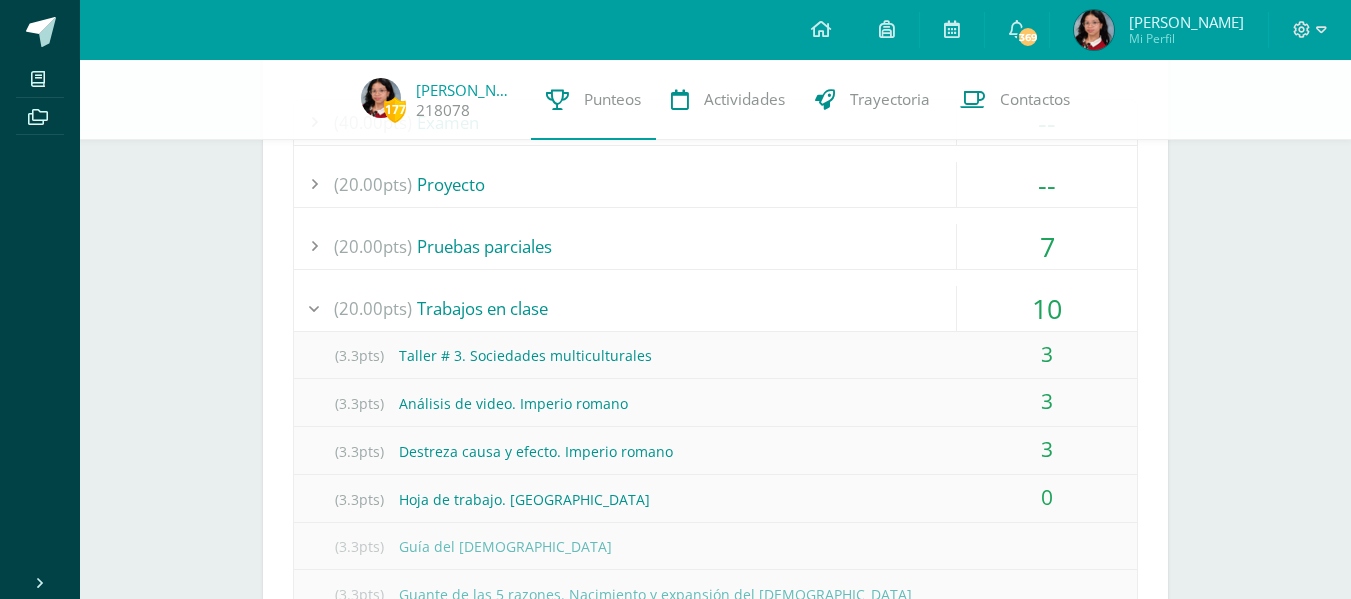 scroll, scrollTop: 623, scrollLeft: 0, axis: vertical 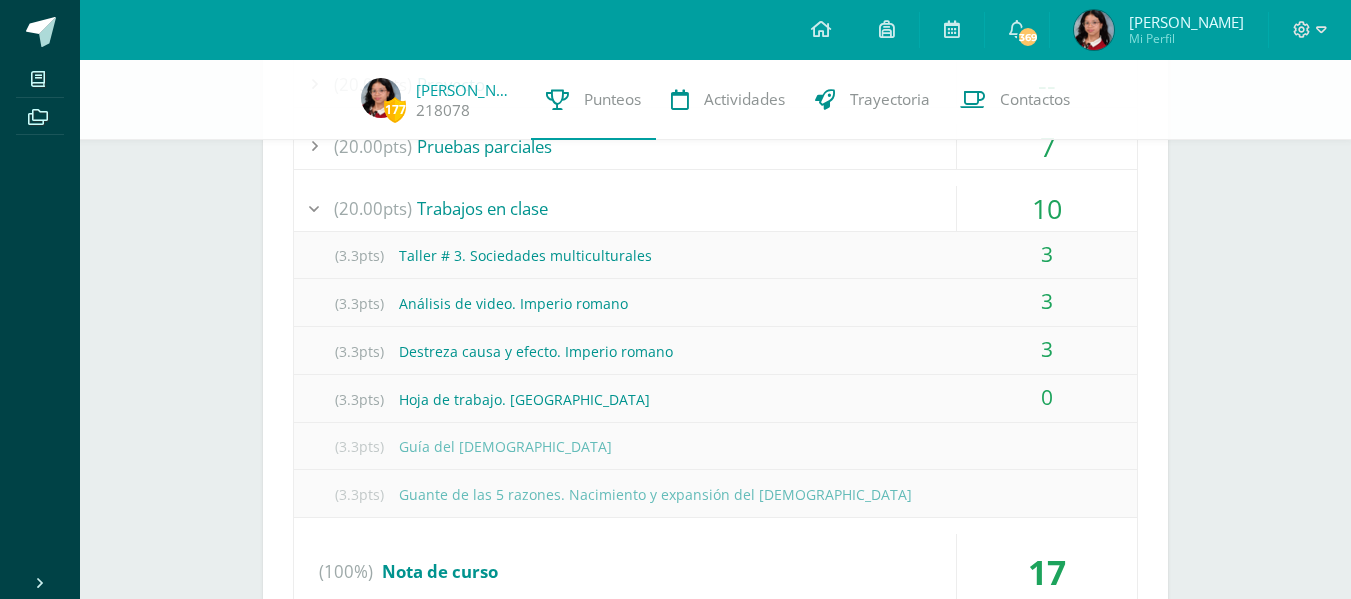 click on "10" at bounding box center [1047, 208] 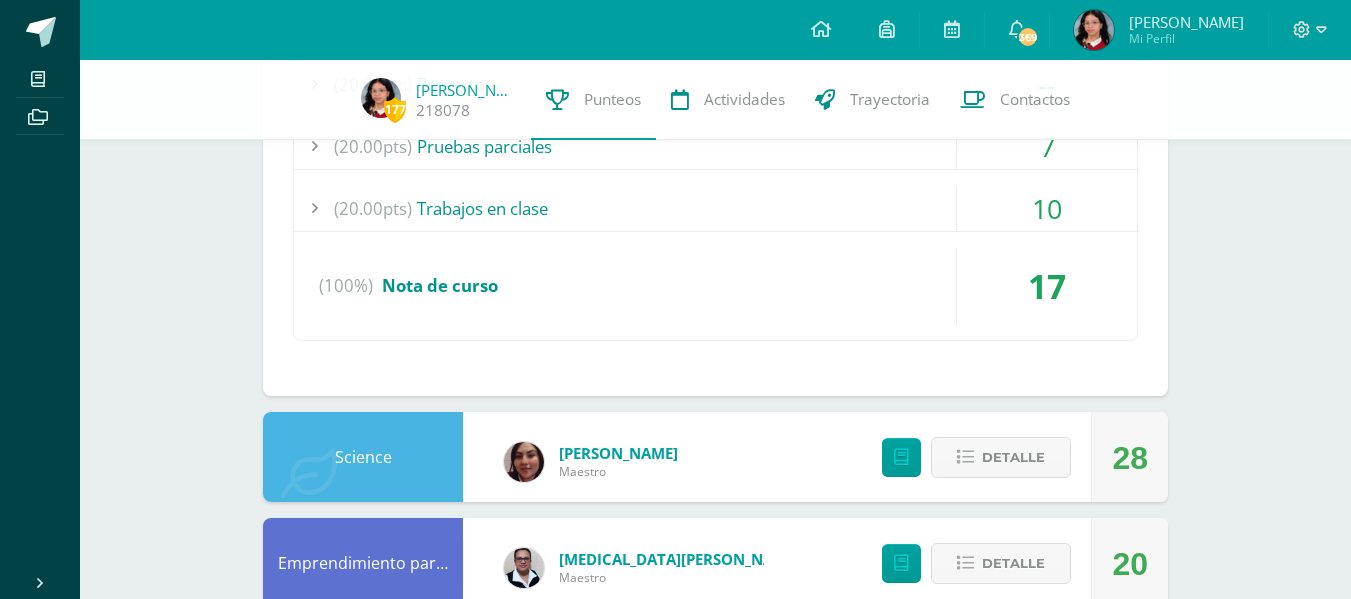 scroll, scrollTop: 523, scrollLeft: 0, axis: vertical 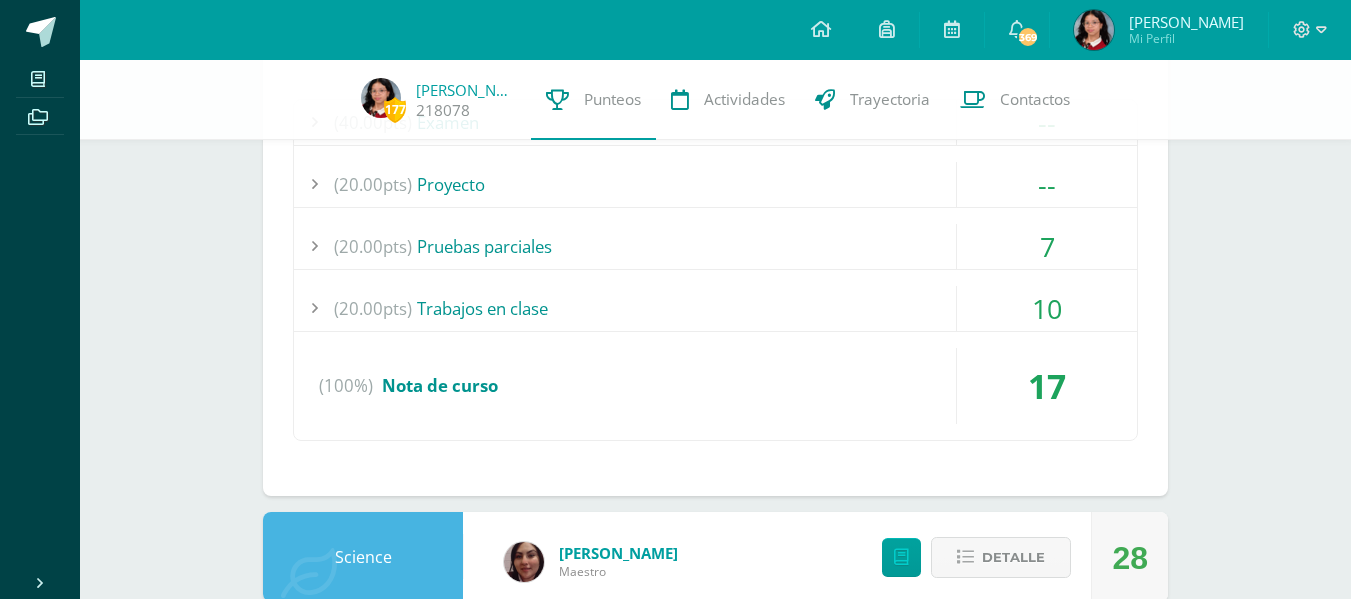click on "10" at bounding box center [1047, 308] 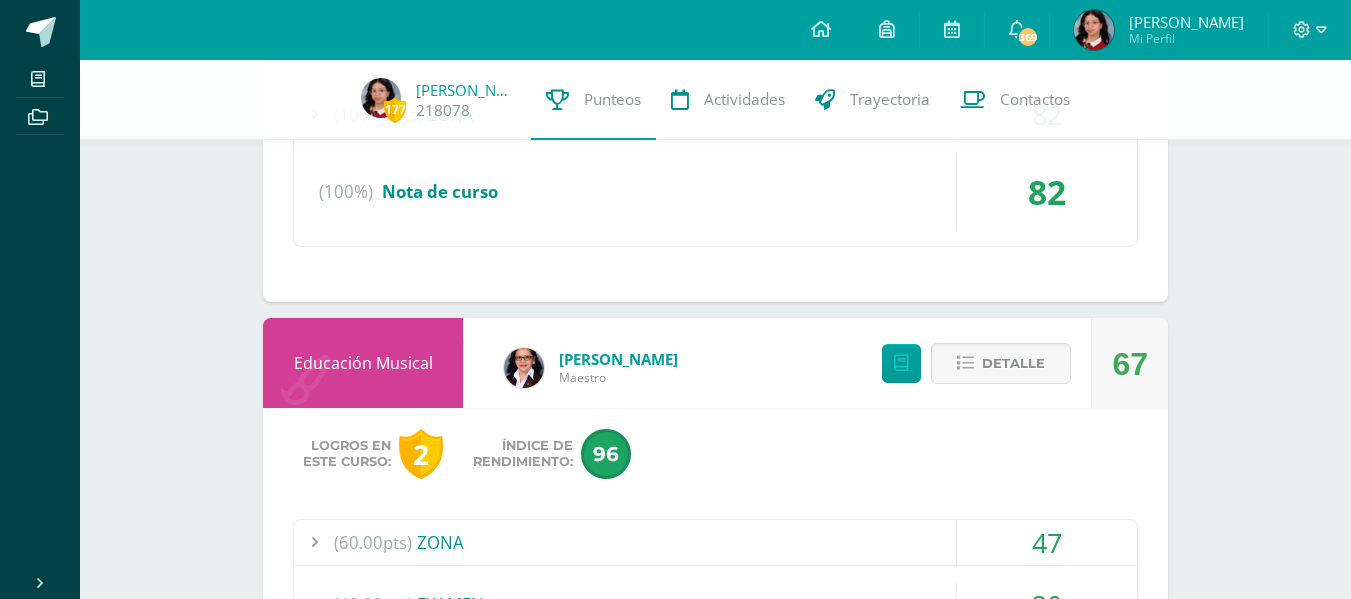 scroll, scrollTop: 3123, scrollLeft: 0, axis: vertical 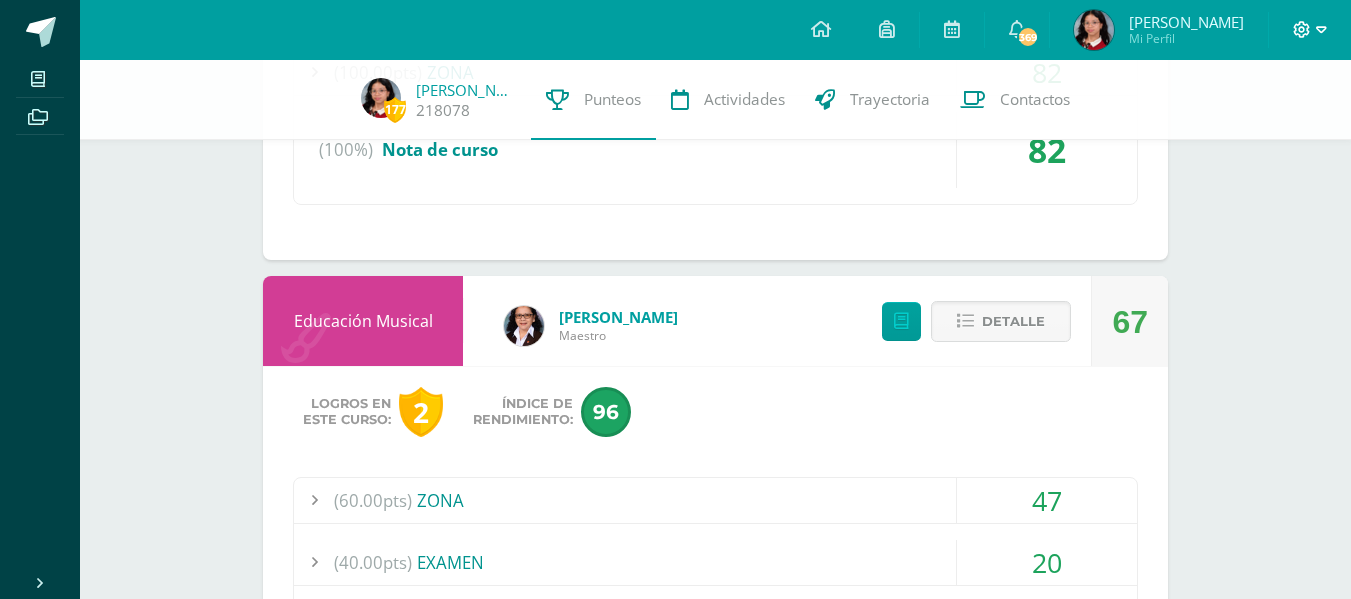 click 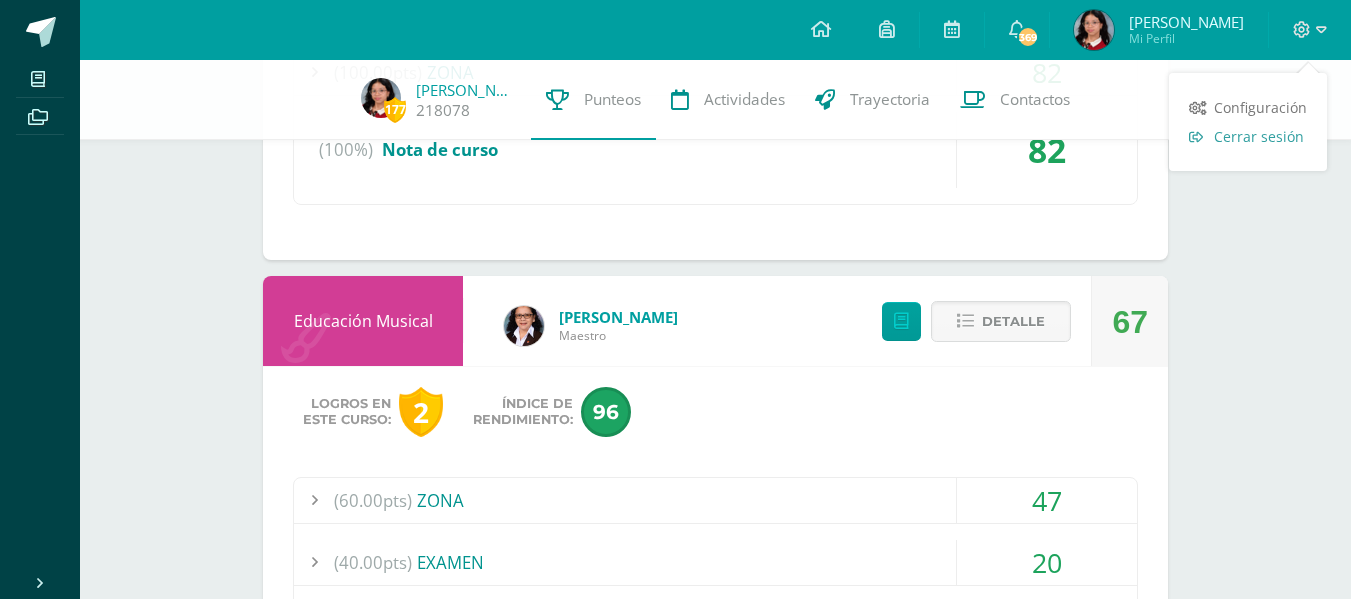 click on "Cerrar sesión" at bounding box center [1248, 136] 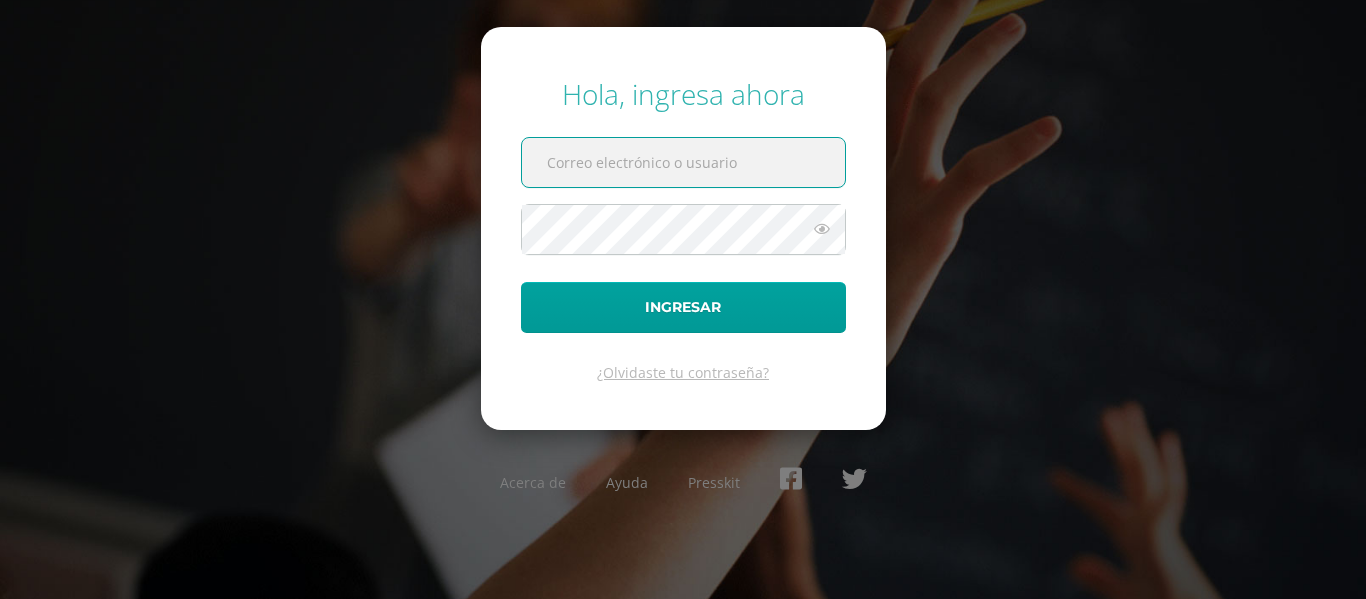 scroll, scrollTop: 0, scrollLeft: 0, axis: both 